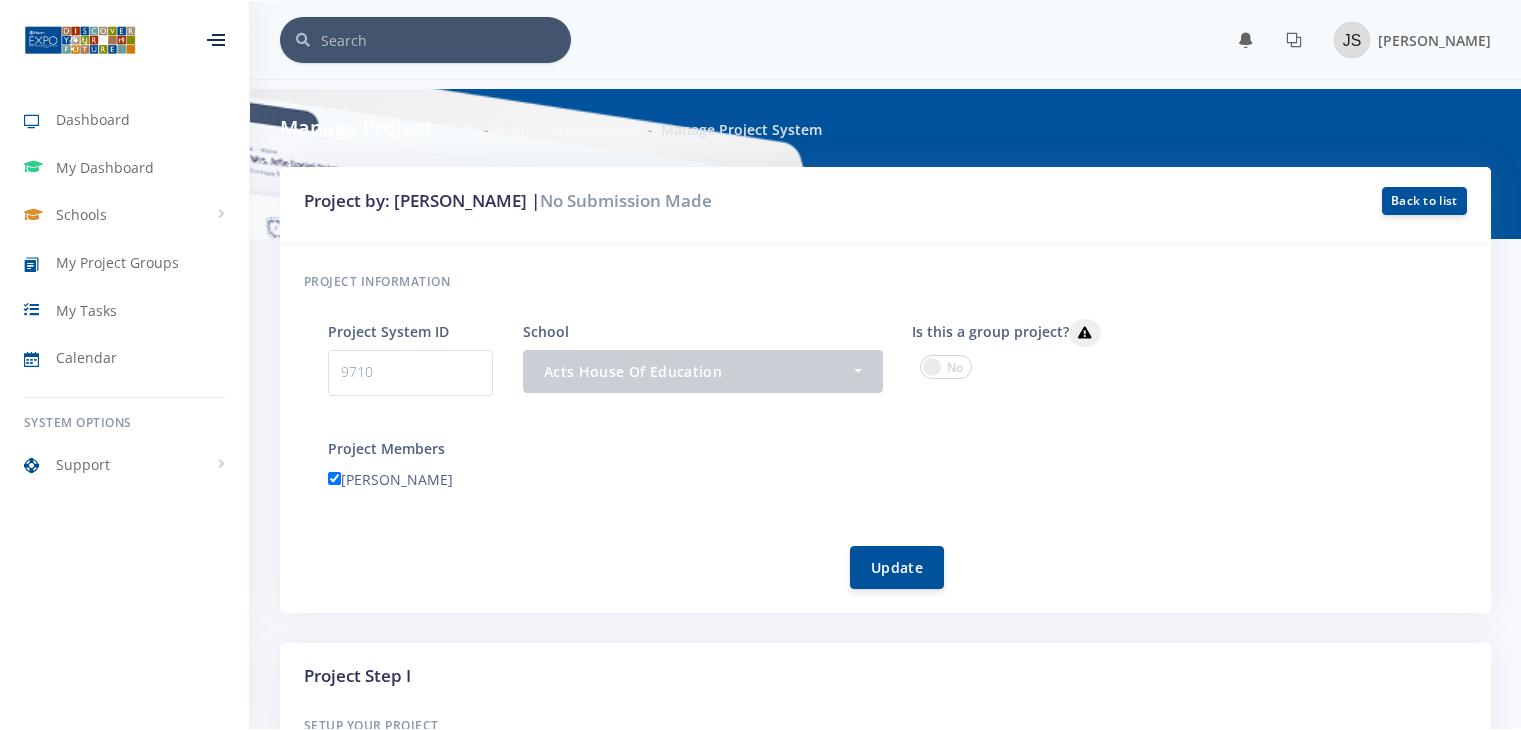 scroll, scrollTop: 0, scrollLeft: 0, axis: both 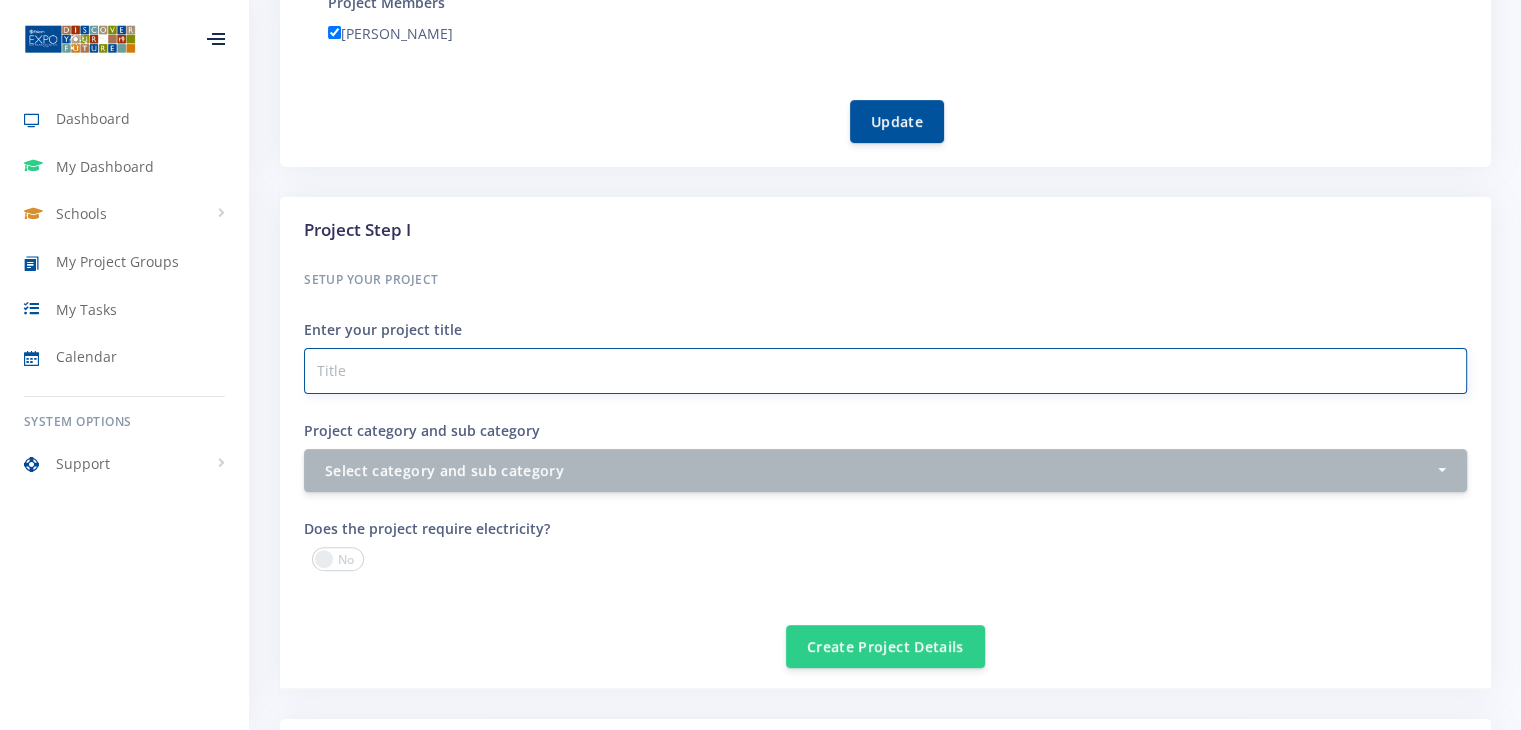 click on "Project category and sub category" at bounding box center (885, 371) 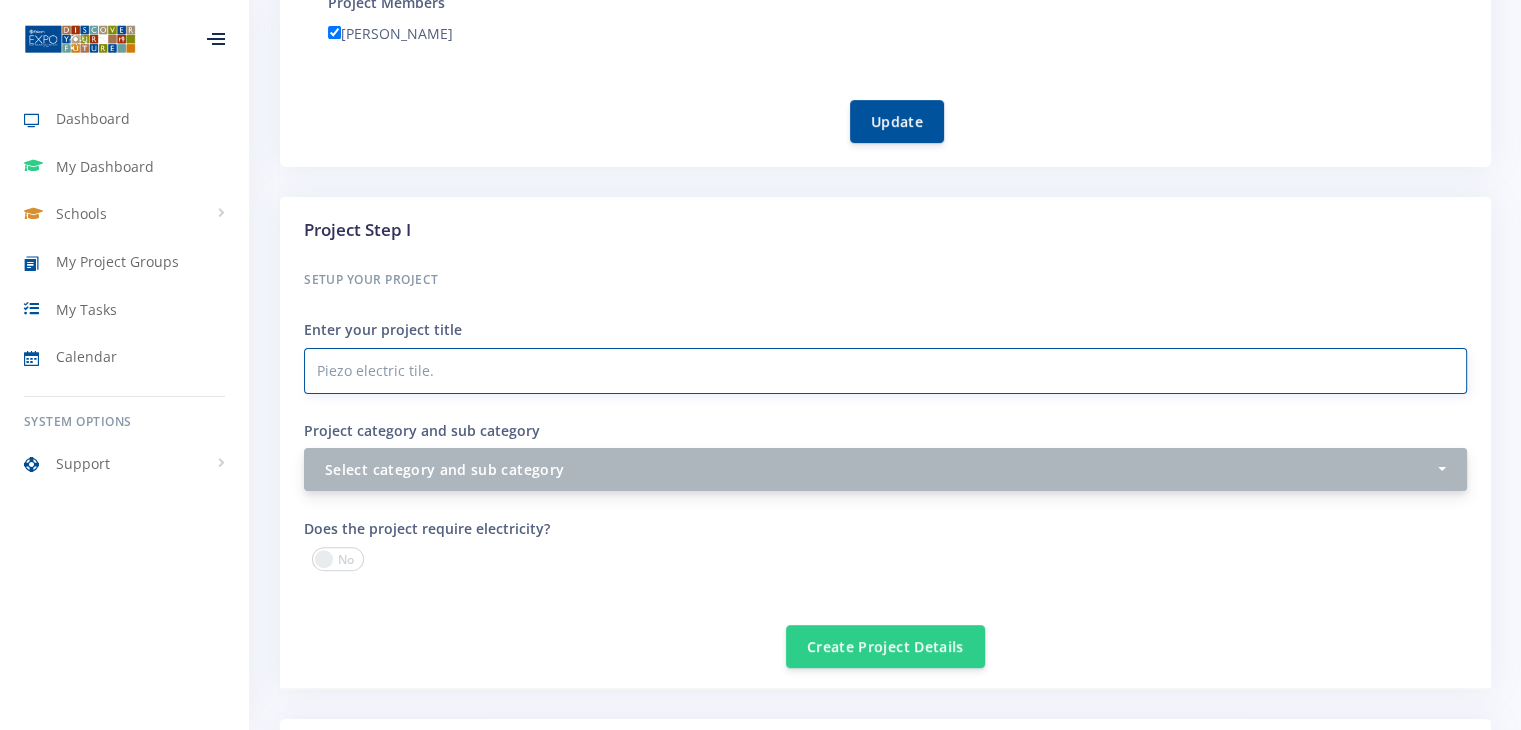 type on "Piezo electric tile." 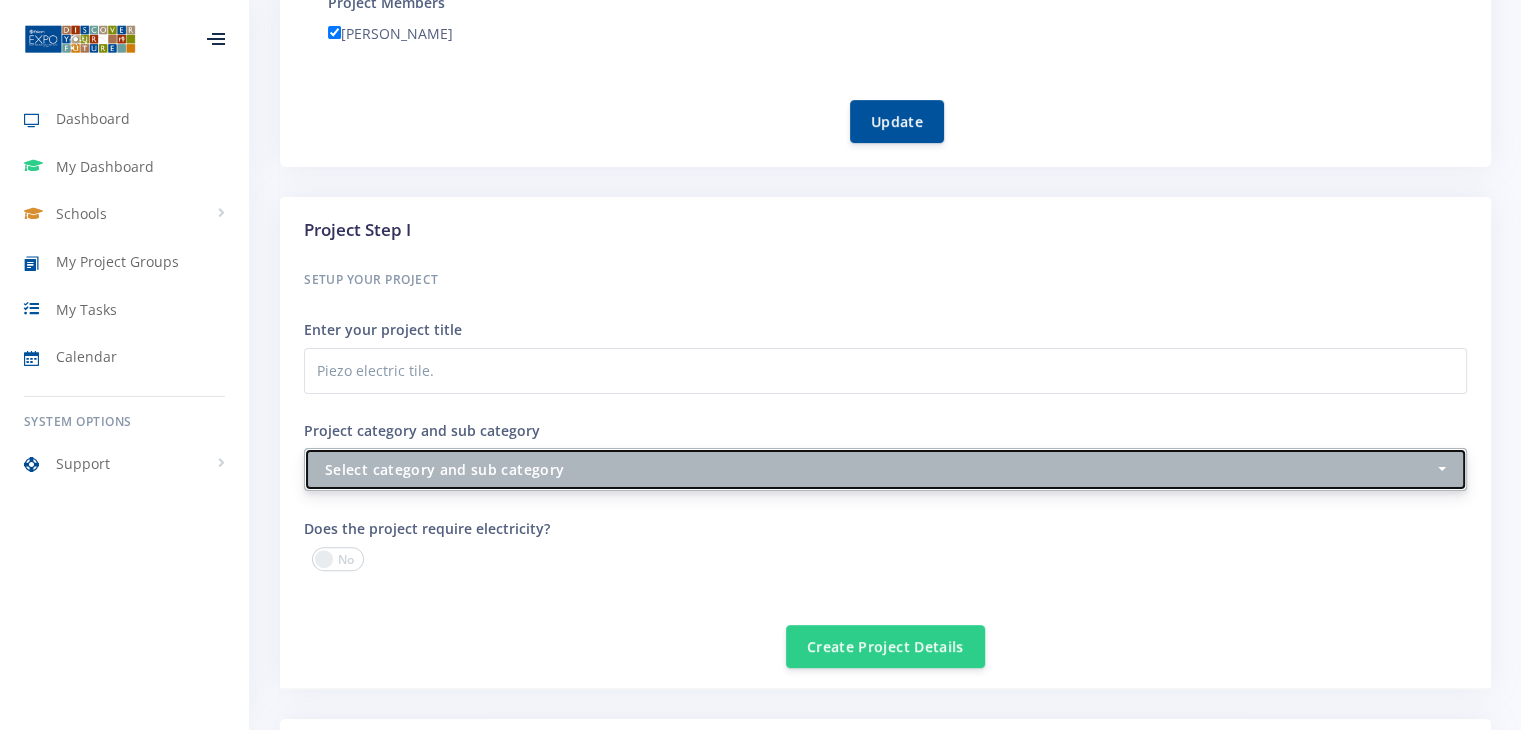 click on "Select category and sub category" at bounding box center (885, 469) 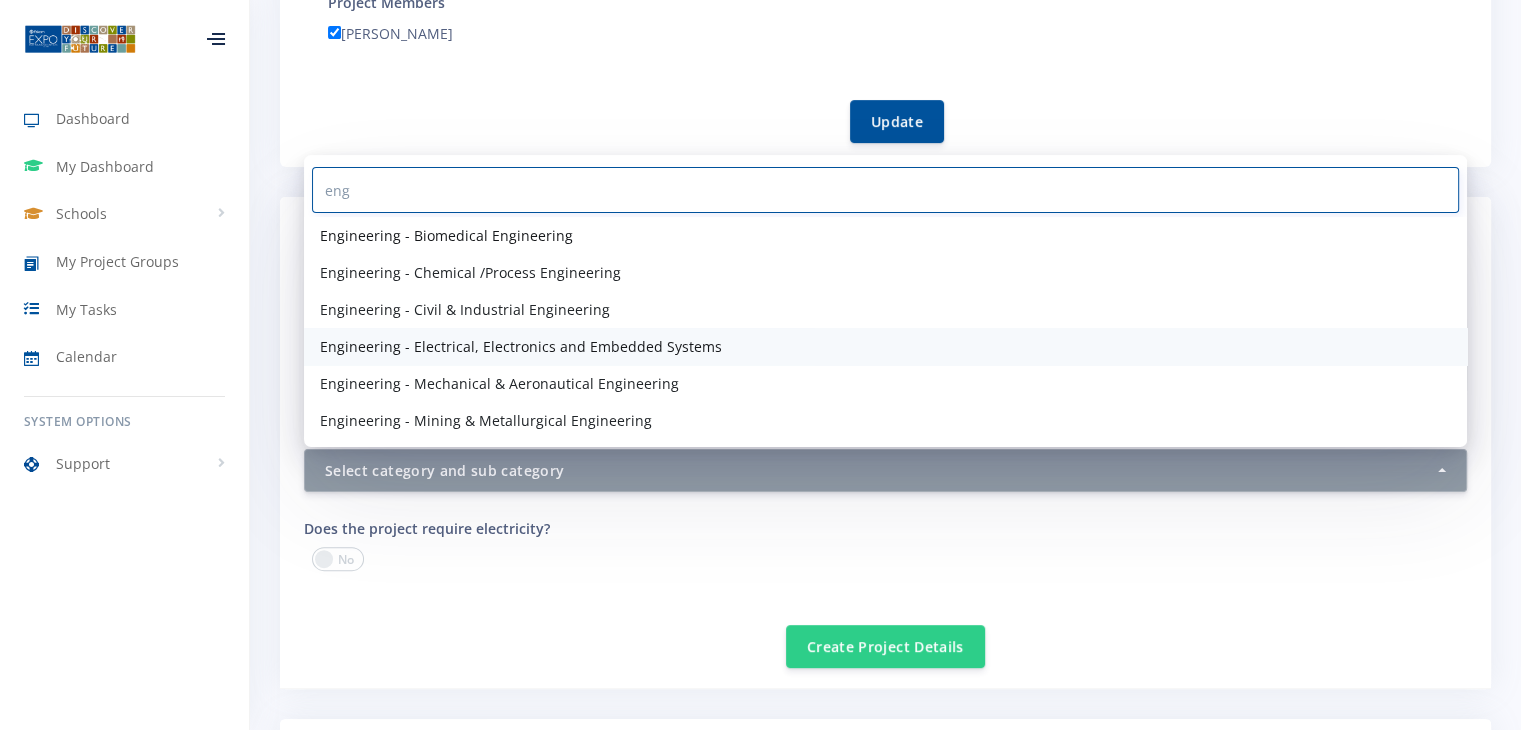 type on "eng" 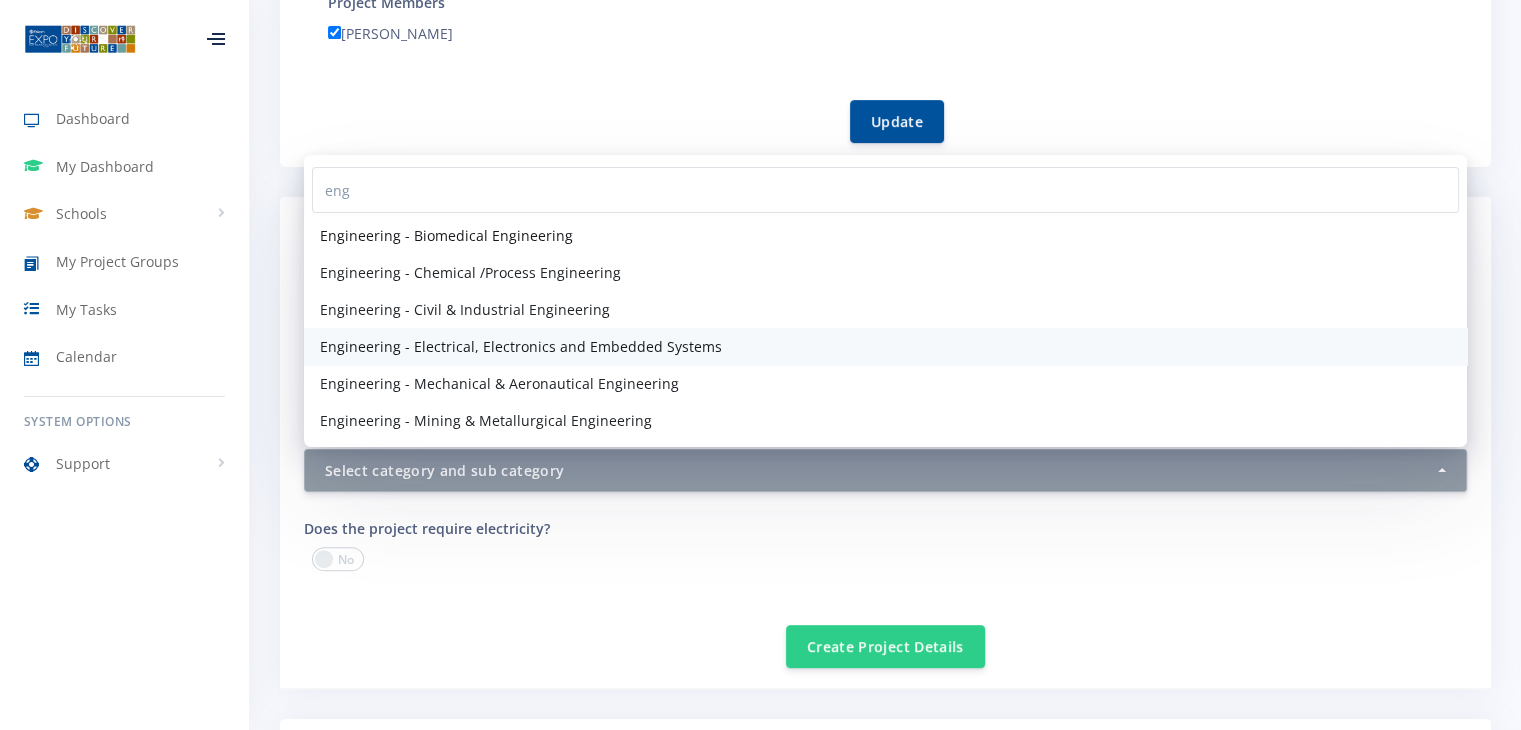 click on "Engineering - Electrical, Electronics and Embedded Systems" at bounding box center [885, 346] 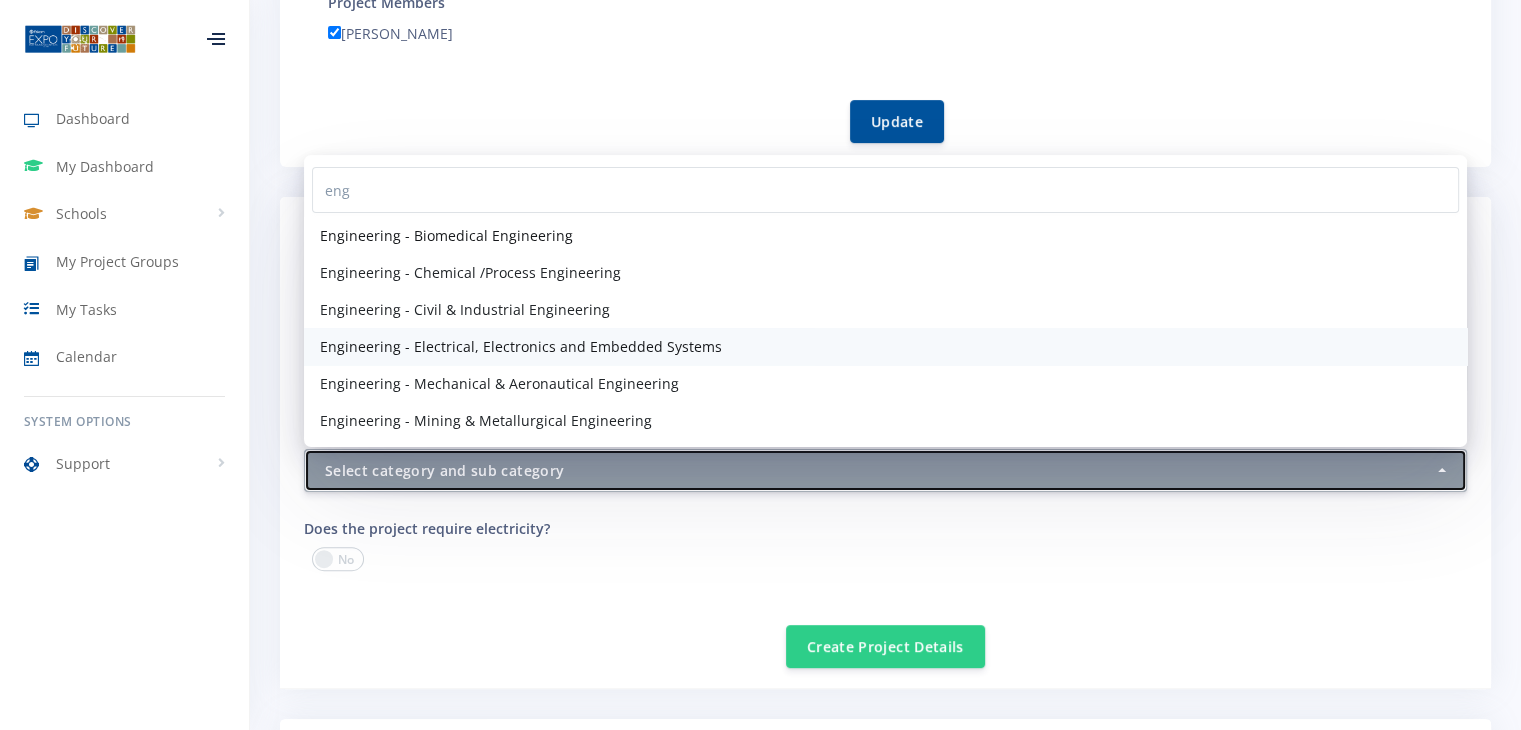 select on "44" 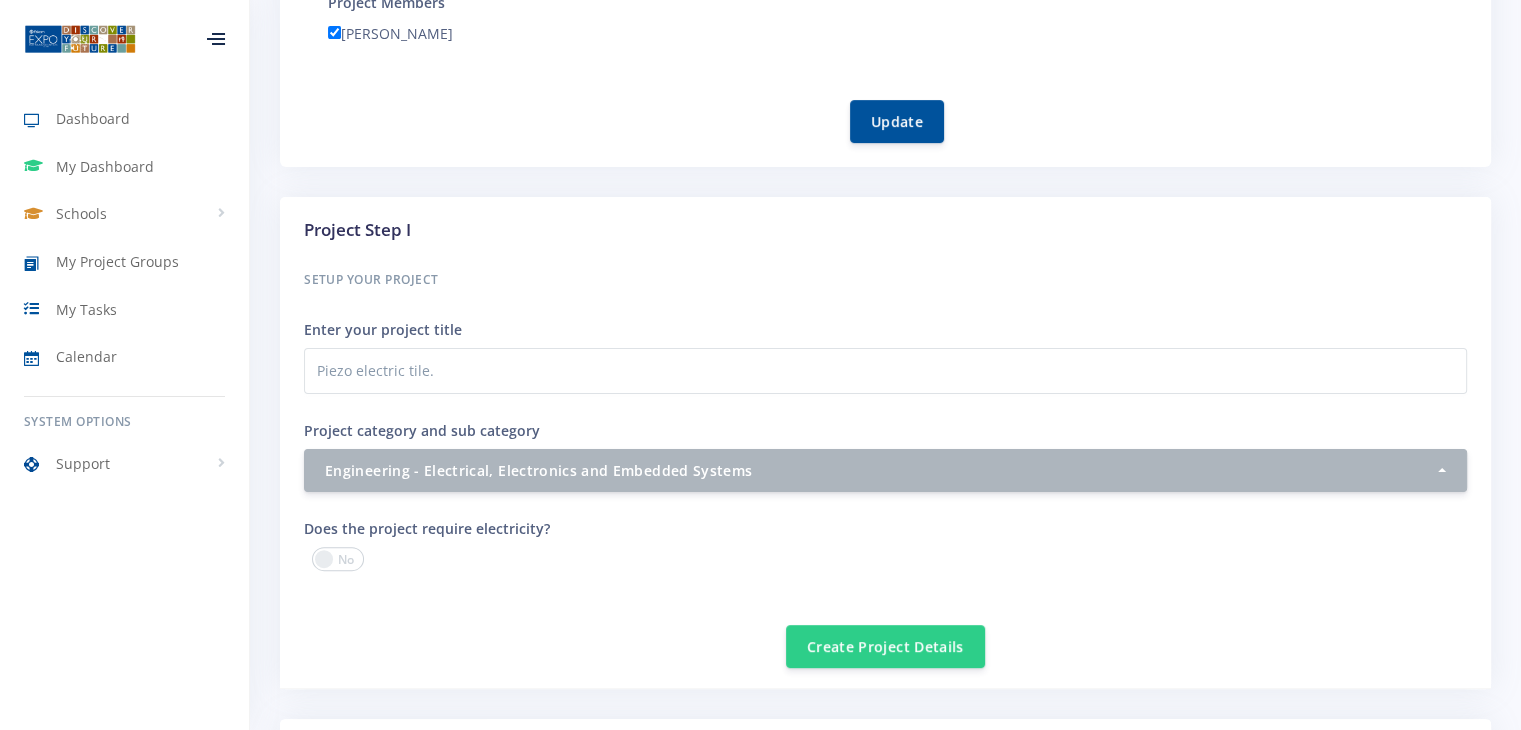 click on "Setup your Project
Enter your project title
Piezo electric tile.
Project category and sub category
Select category and sub category
Agricultural Sciences - Animal Husbandry
Agricultural Sciences - Aquaculture
Animal Sciences - Entomology" at bounding box center (885, 379) 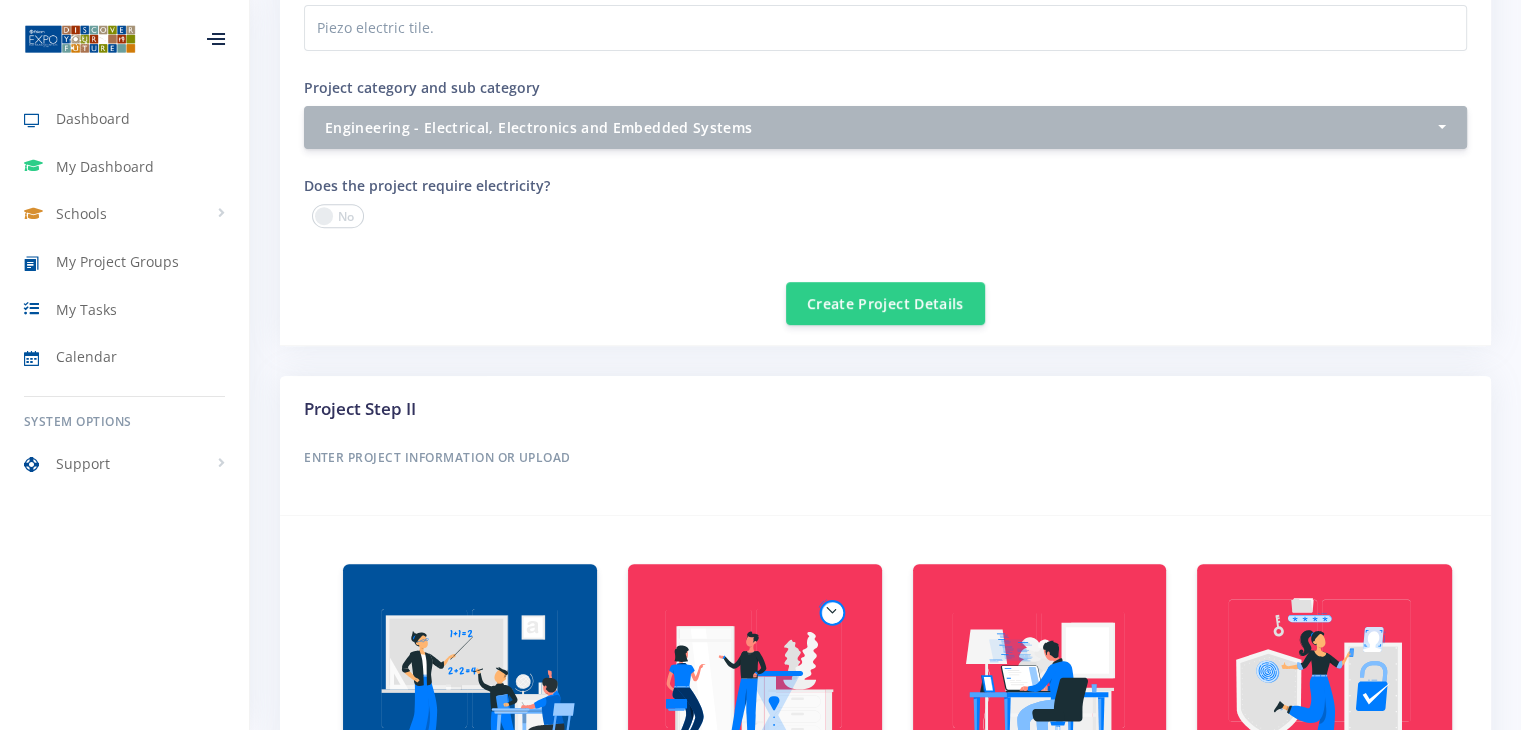 scroll, scrollTop: 796, scrollLeft: 0, axis: vertical 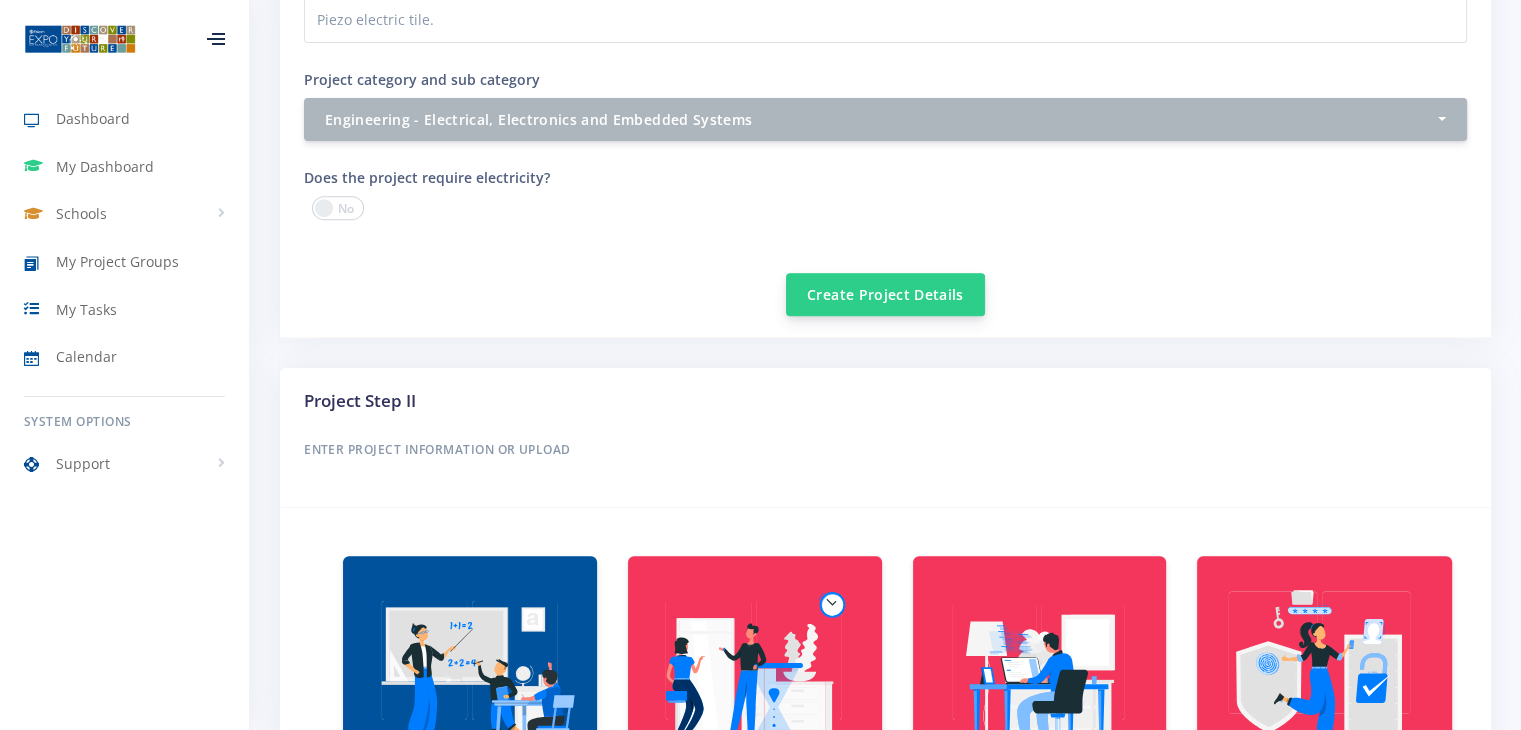 click on "Create Project Details" at bounding box center (885, 294) 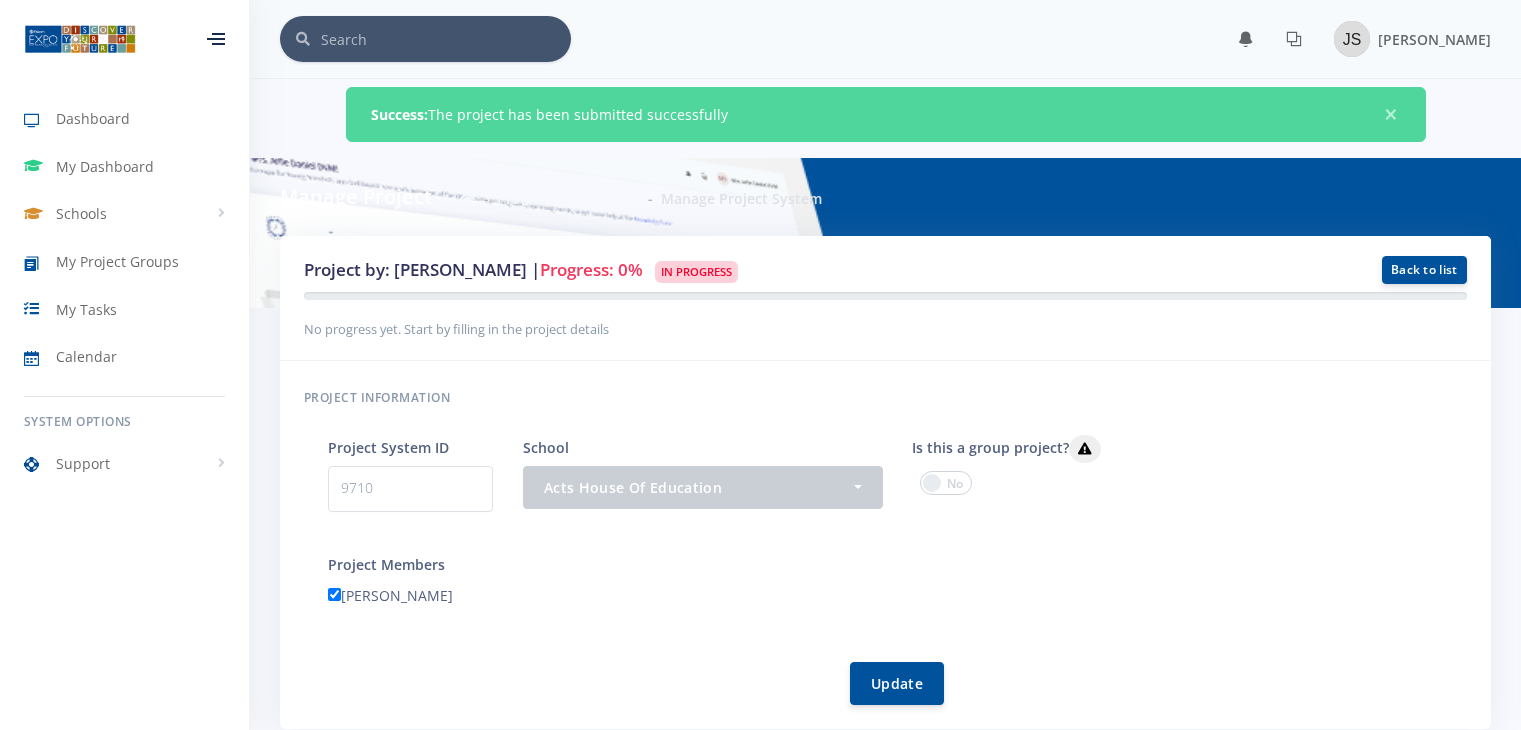 scroll, scrollTop: 0, scrollLeft: 0, axis: both 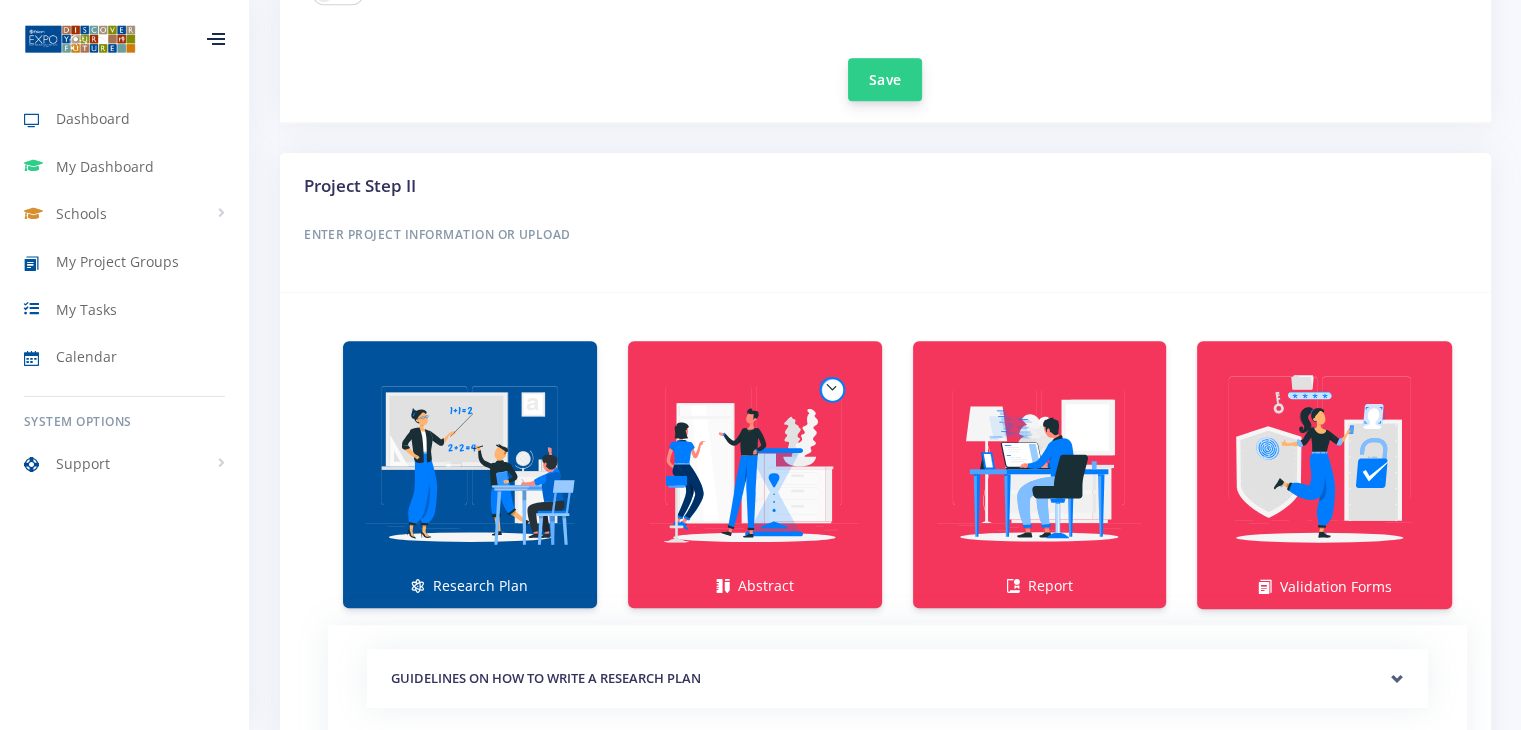 click on "Save" at bounding box center (885, 79) 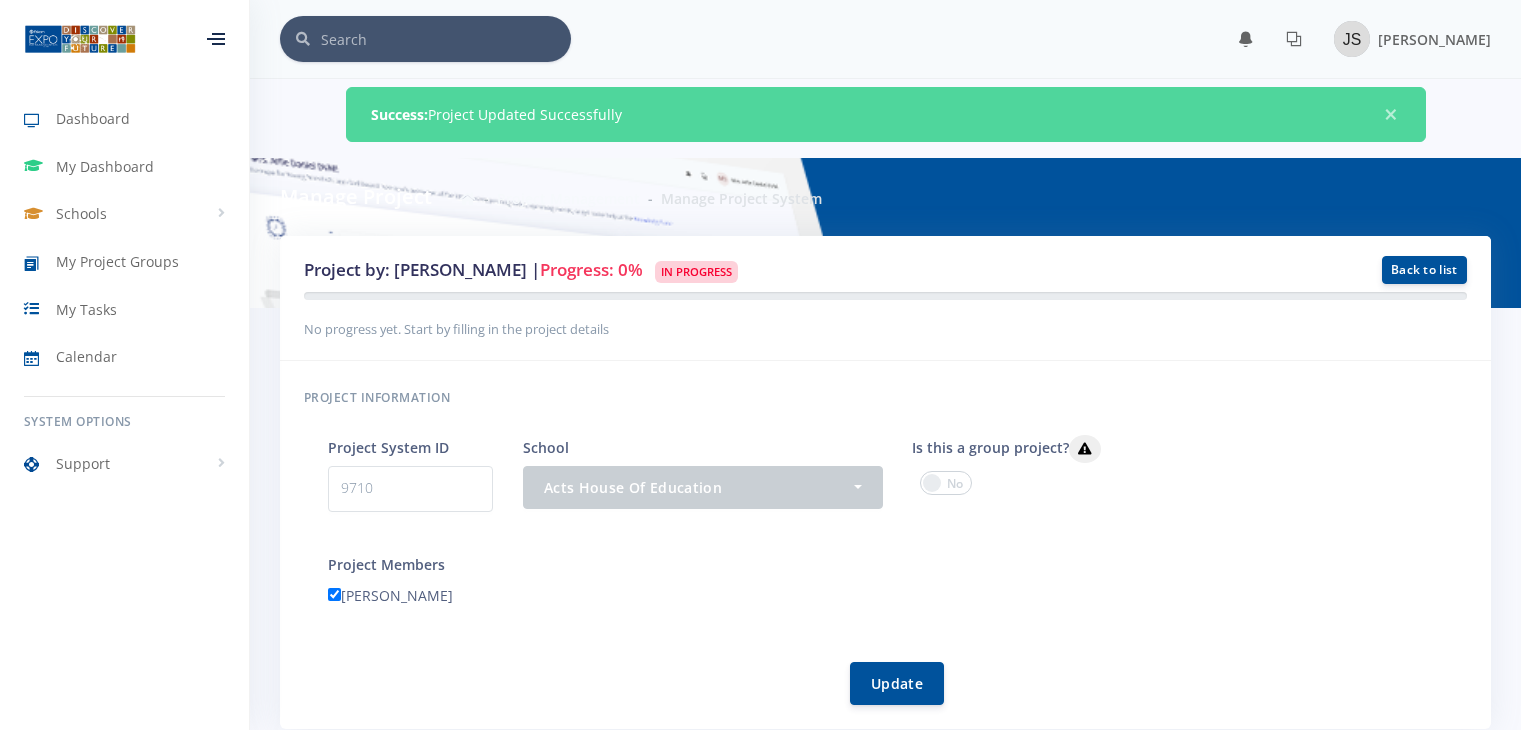 scroll, scrollTop: 0, scrollLeft: 0, axis: both 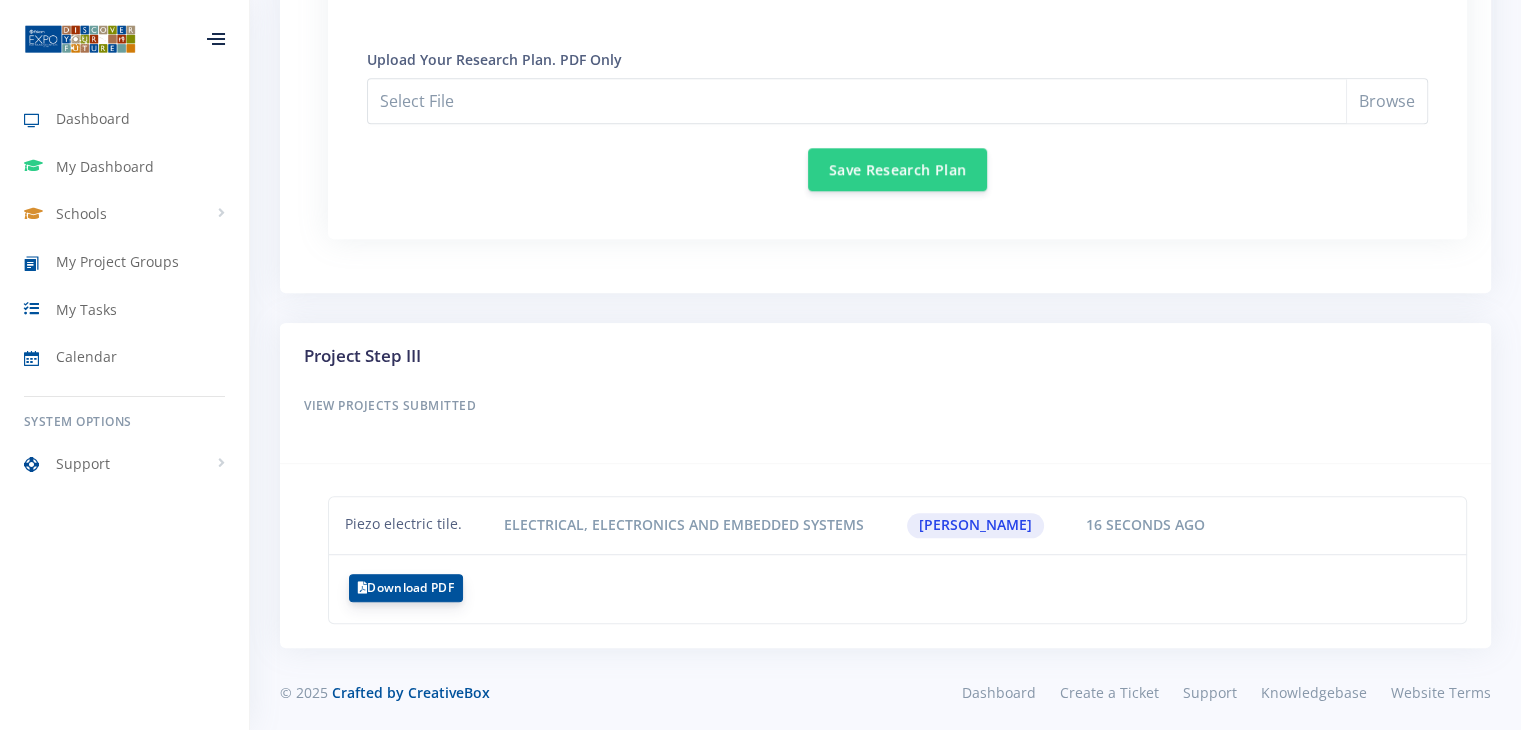click on "Download PDF" at bounding box center (406, 588) 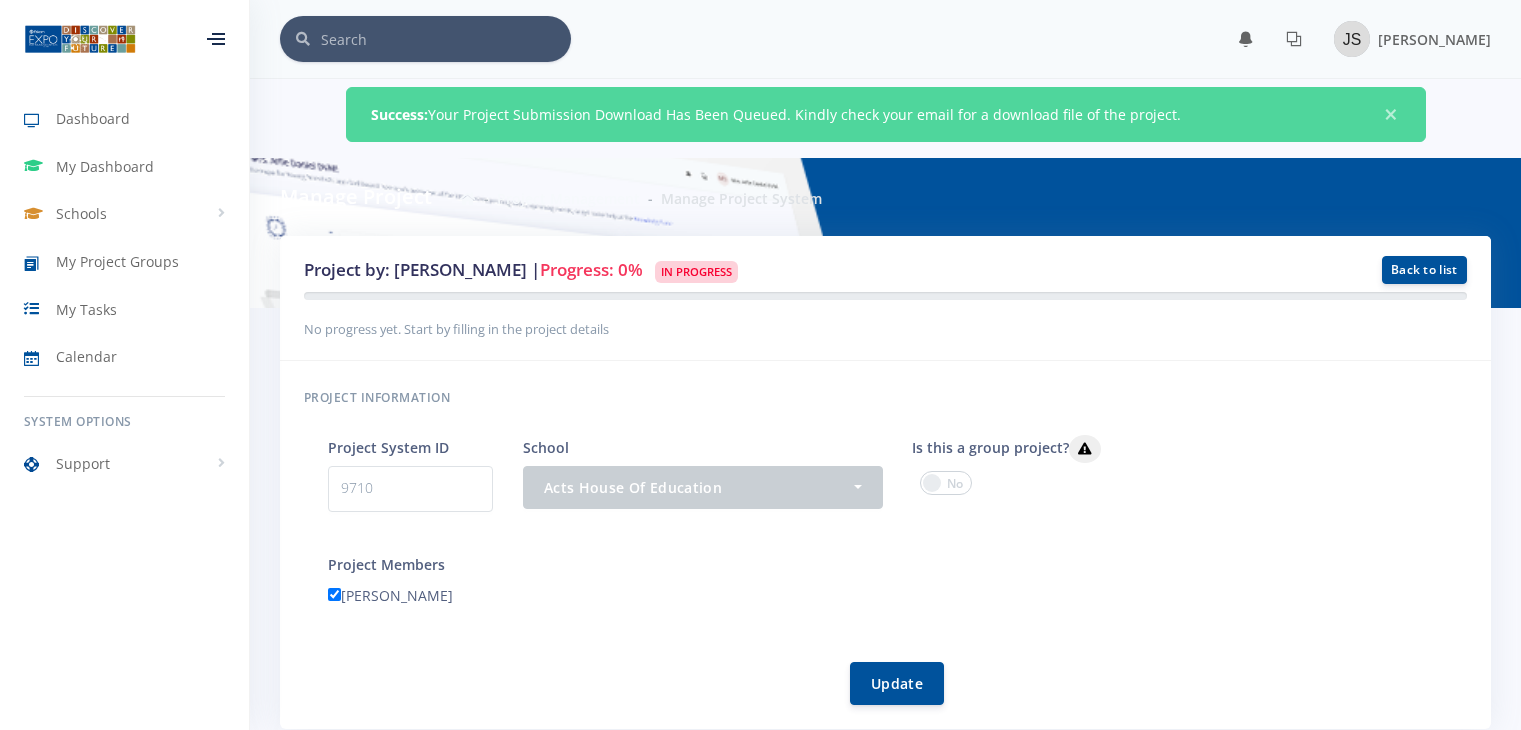 scroll, scrollTop: 0, scrollLeft: 0, axis: both 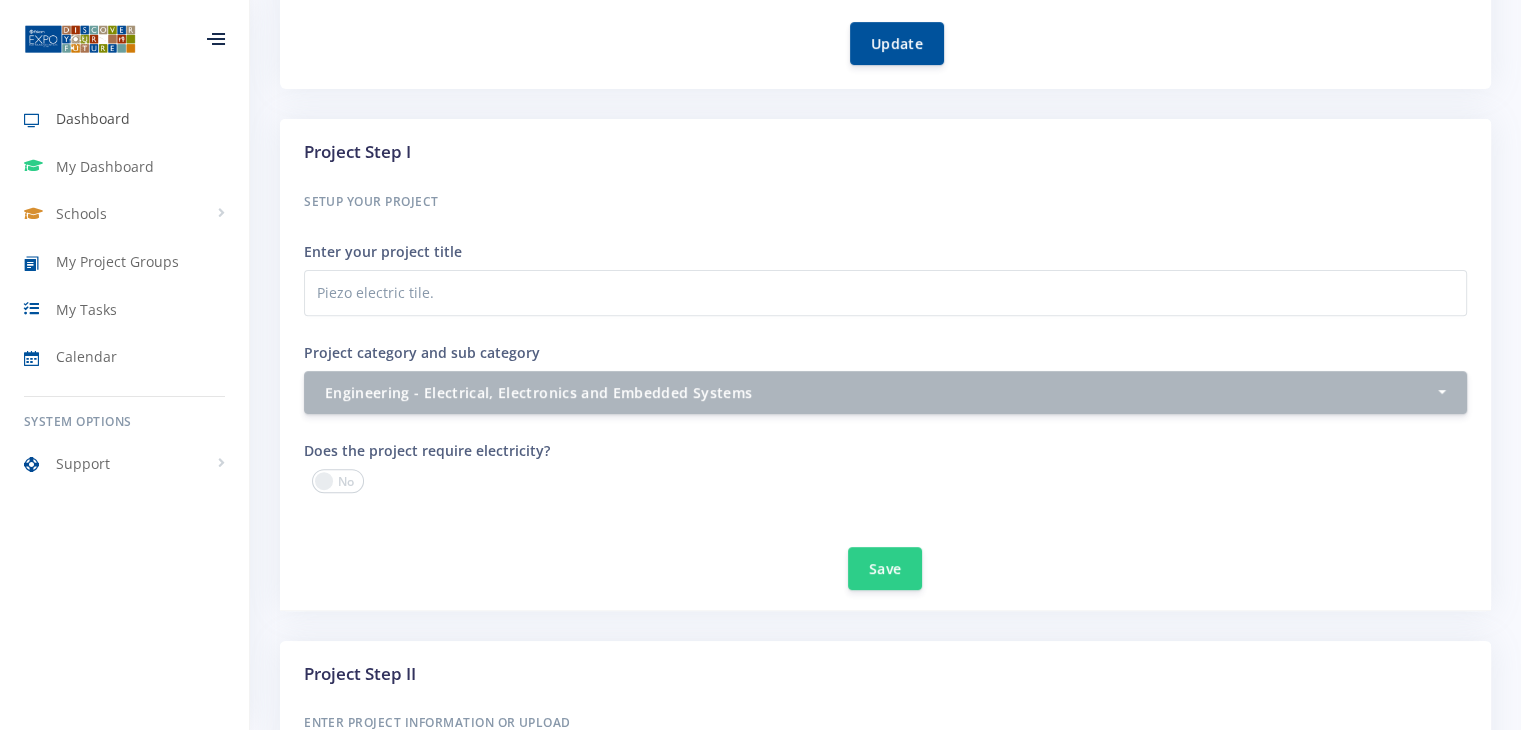click on "Dashboard" at bounding box center (93, 118) 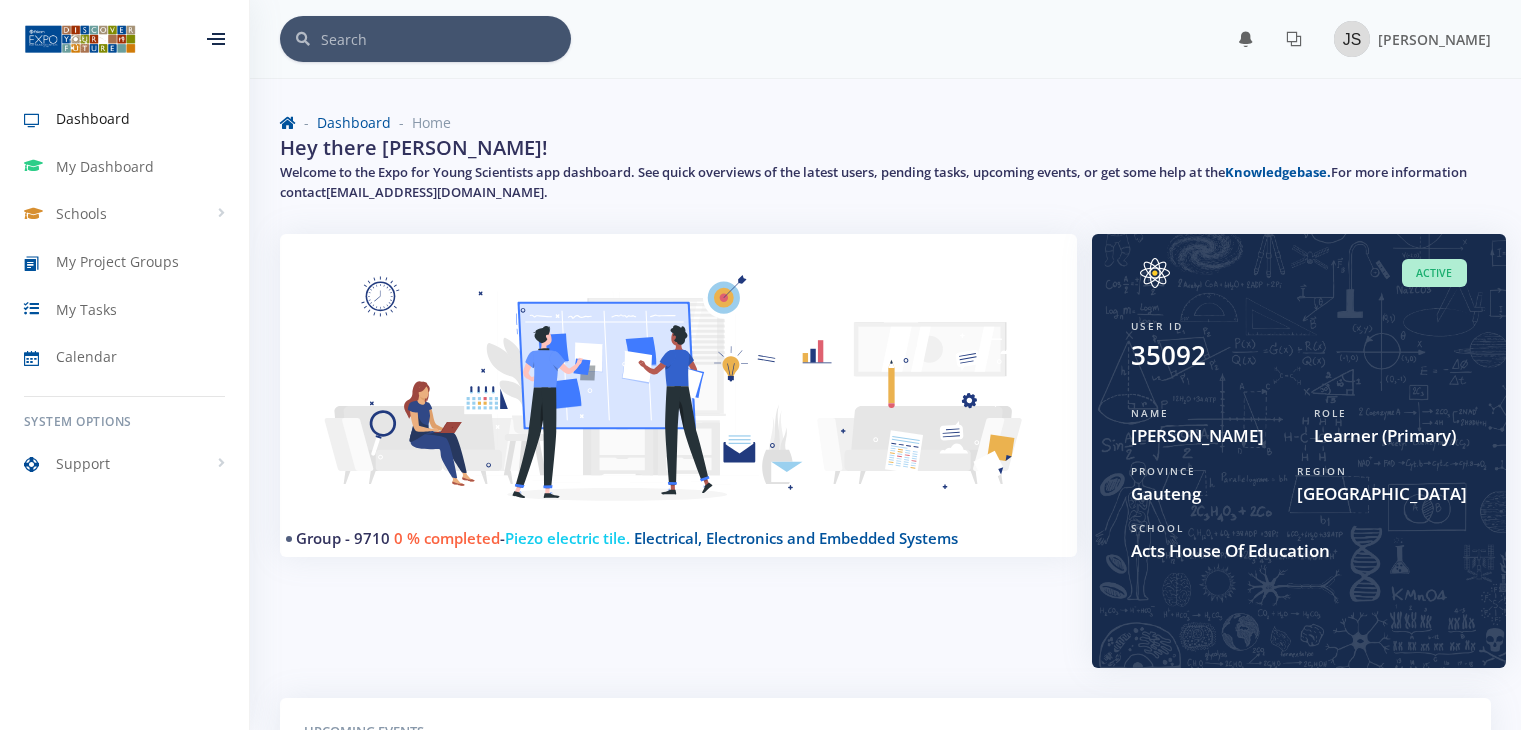 scroll, scrollTop: 0, scrollLeft: 0, axis: both 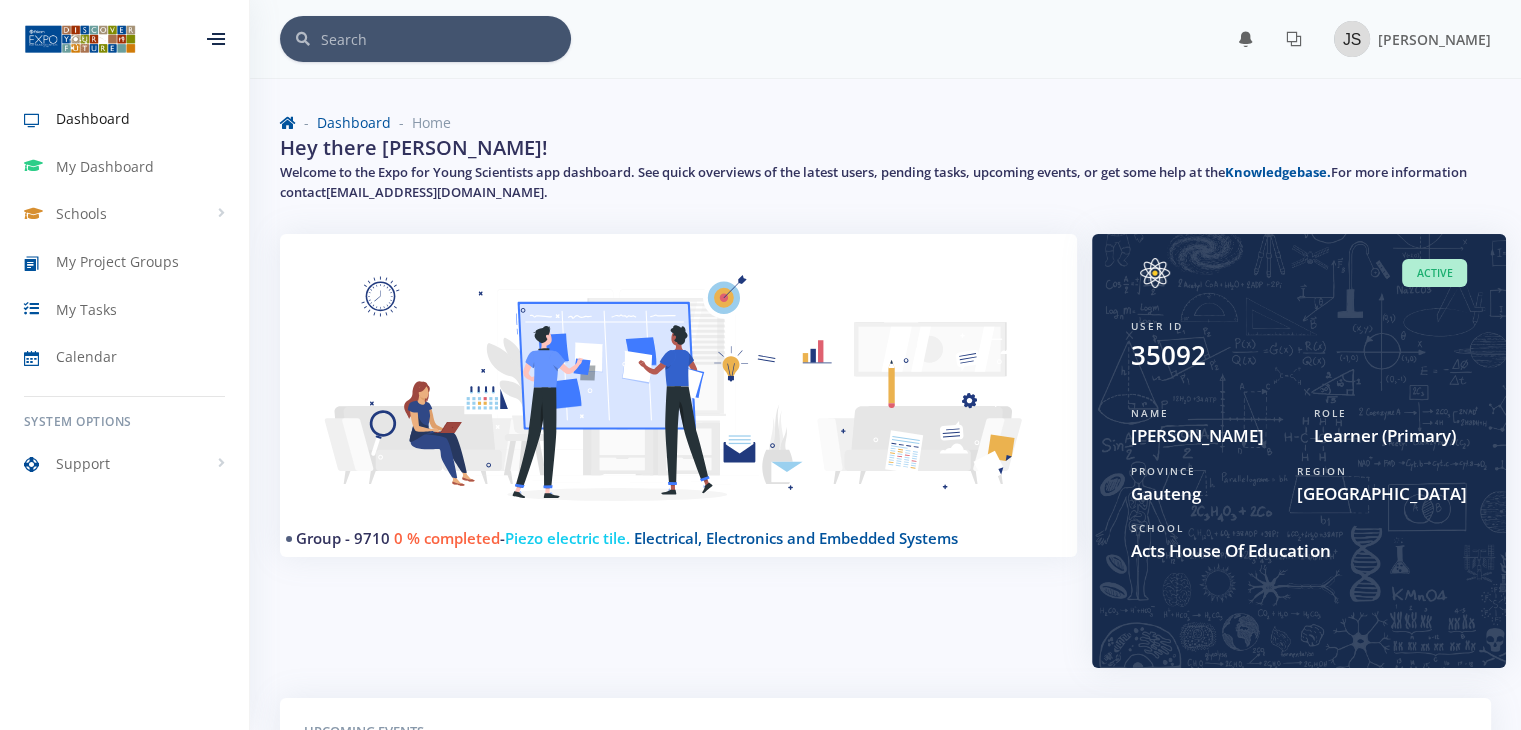 drag, startPoint x: 1249, startPoint y: 205, endPoint x: 1287, endPoint y: 368, distance: 167.37085 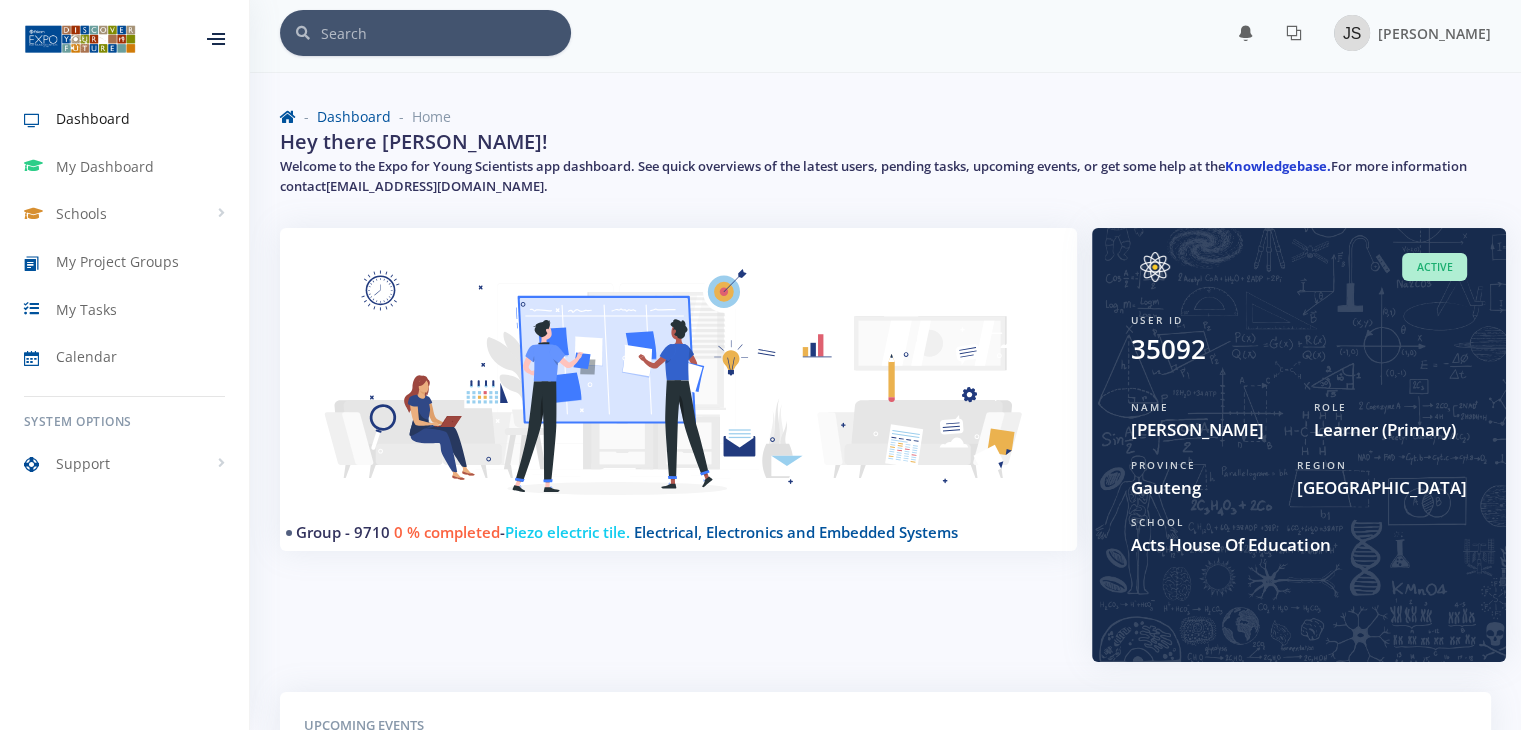 click on "Knowledgebase." at bounding box center [1278, 166] 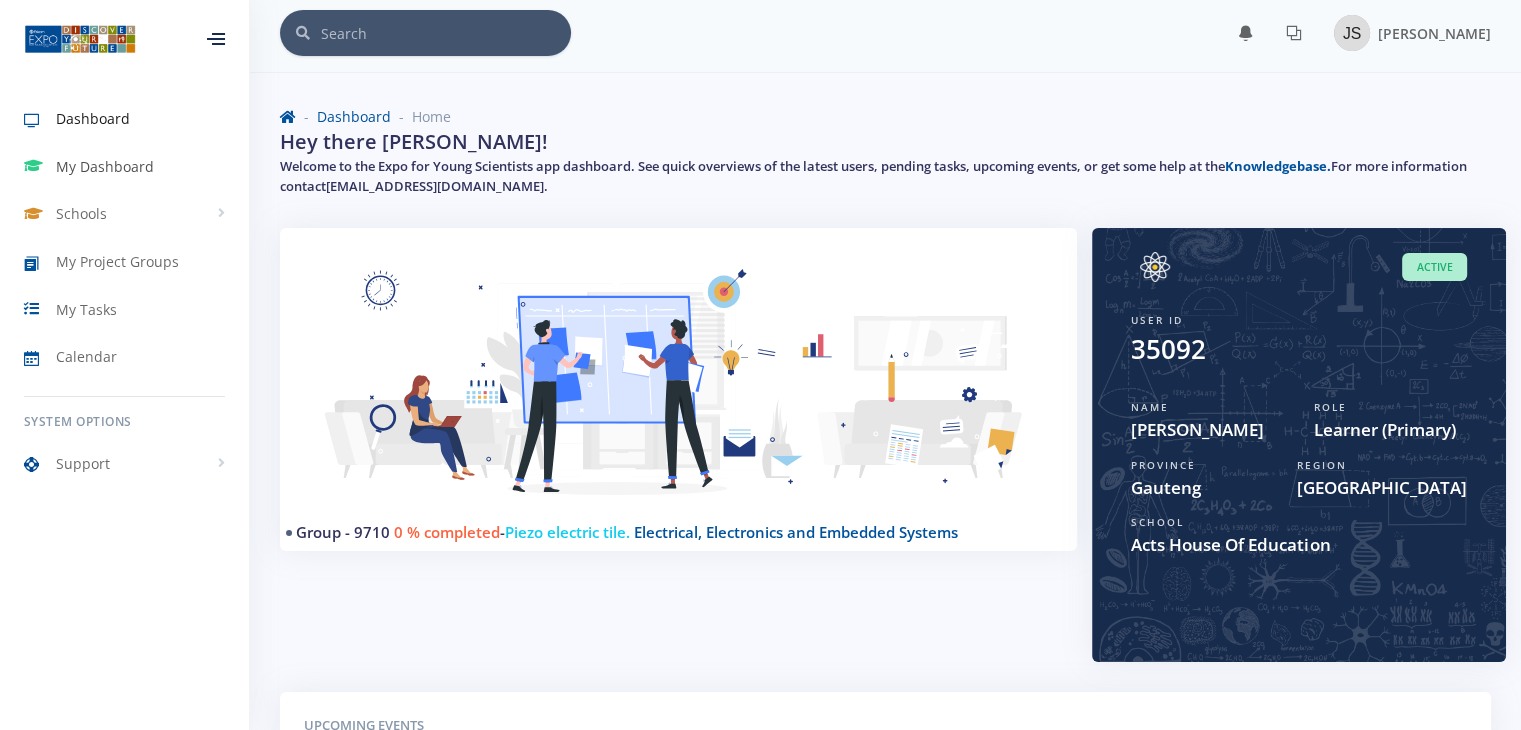 click on "My Dashboard" at bounding box center (105, 166) 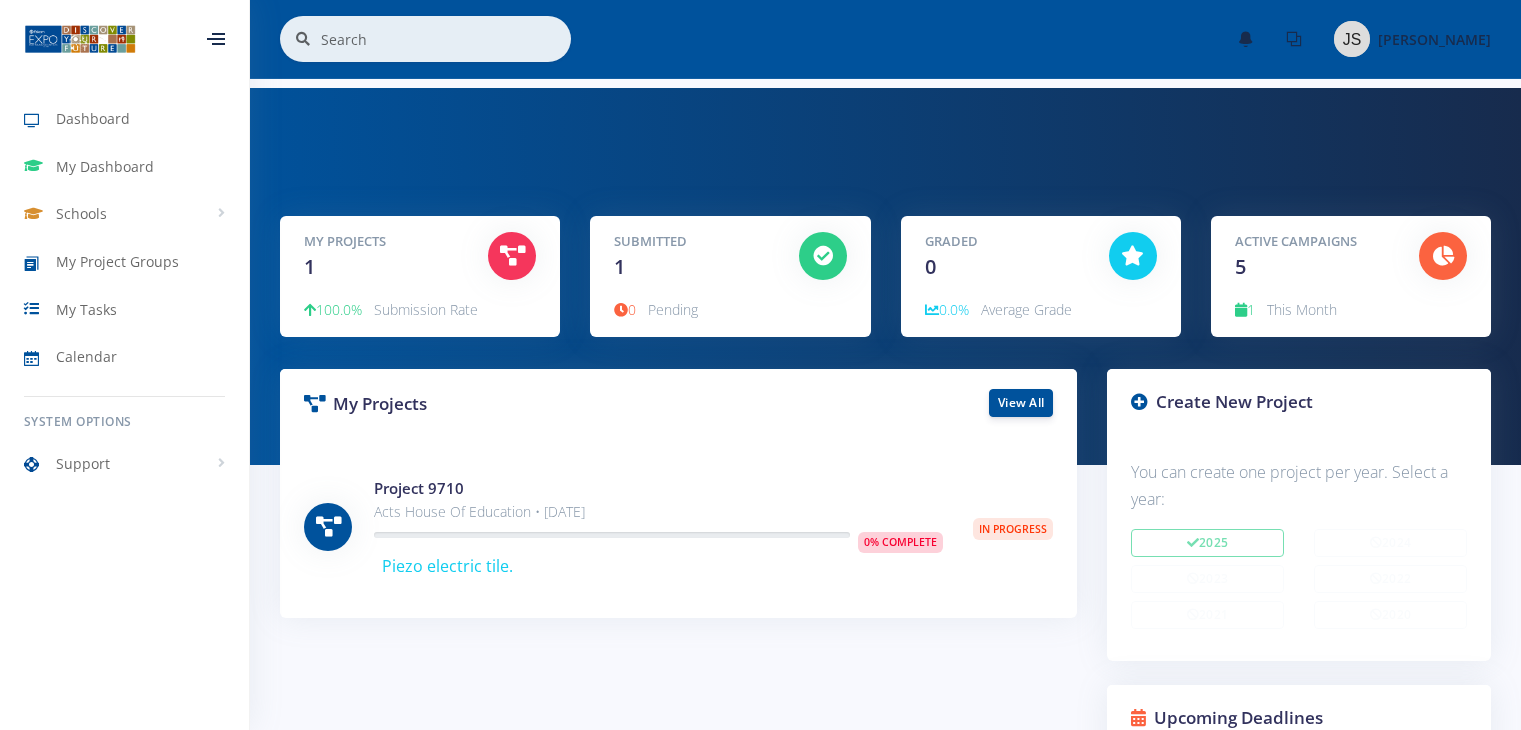 scroll, scrollTop: 0, scrollLeft: 0, axis: both 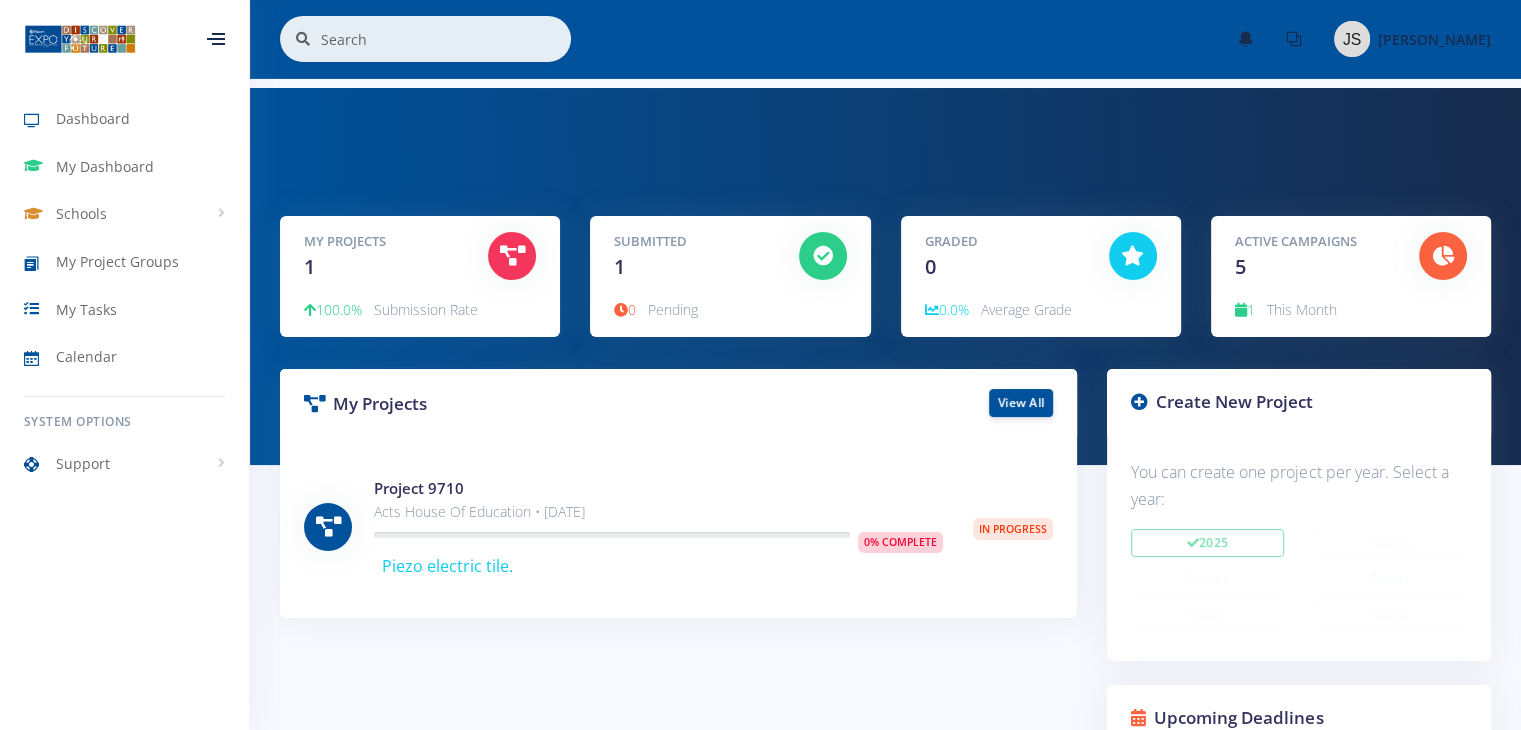 click at bounding box center [512, 256] 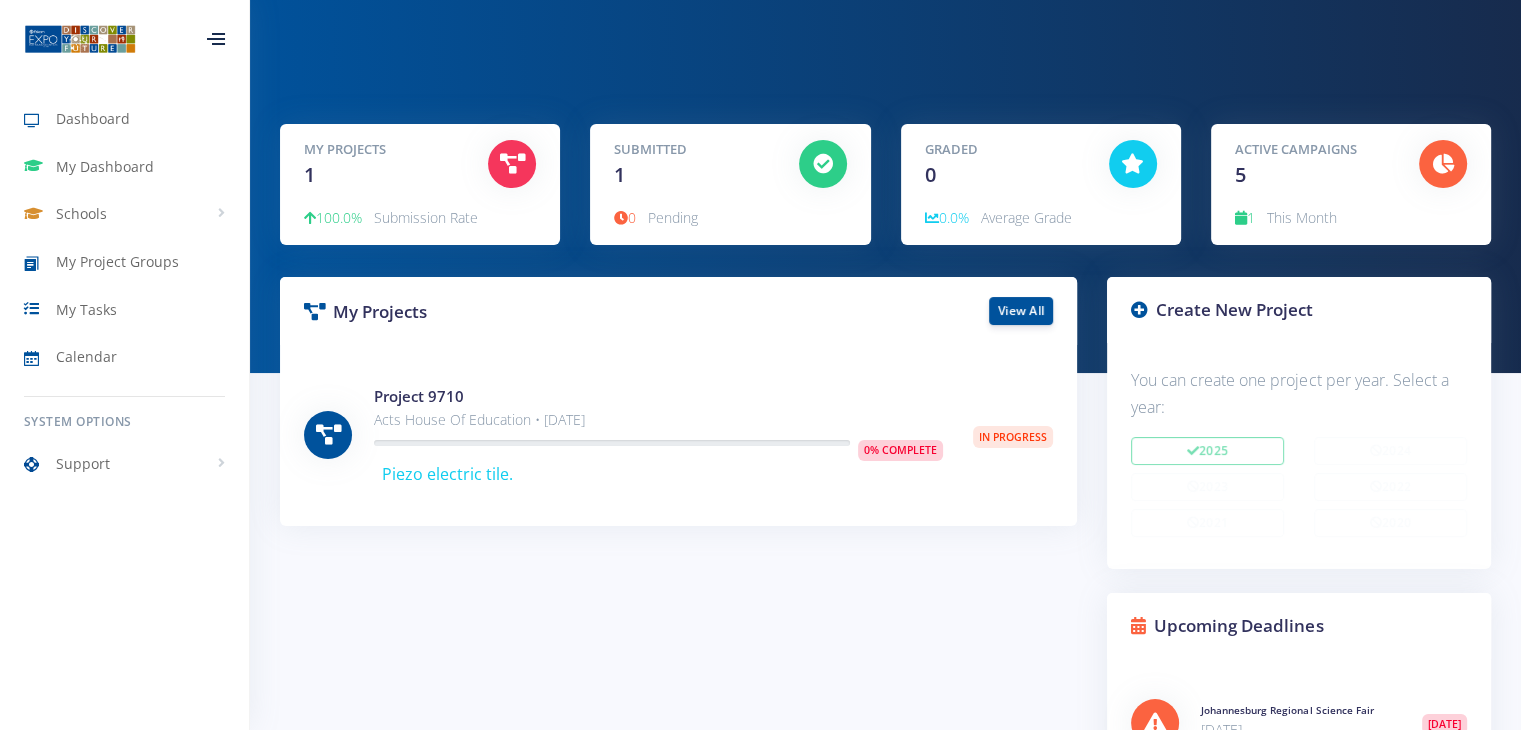 scroll, scrollTop: 0, scrollLeft: 0, axis: both 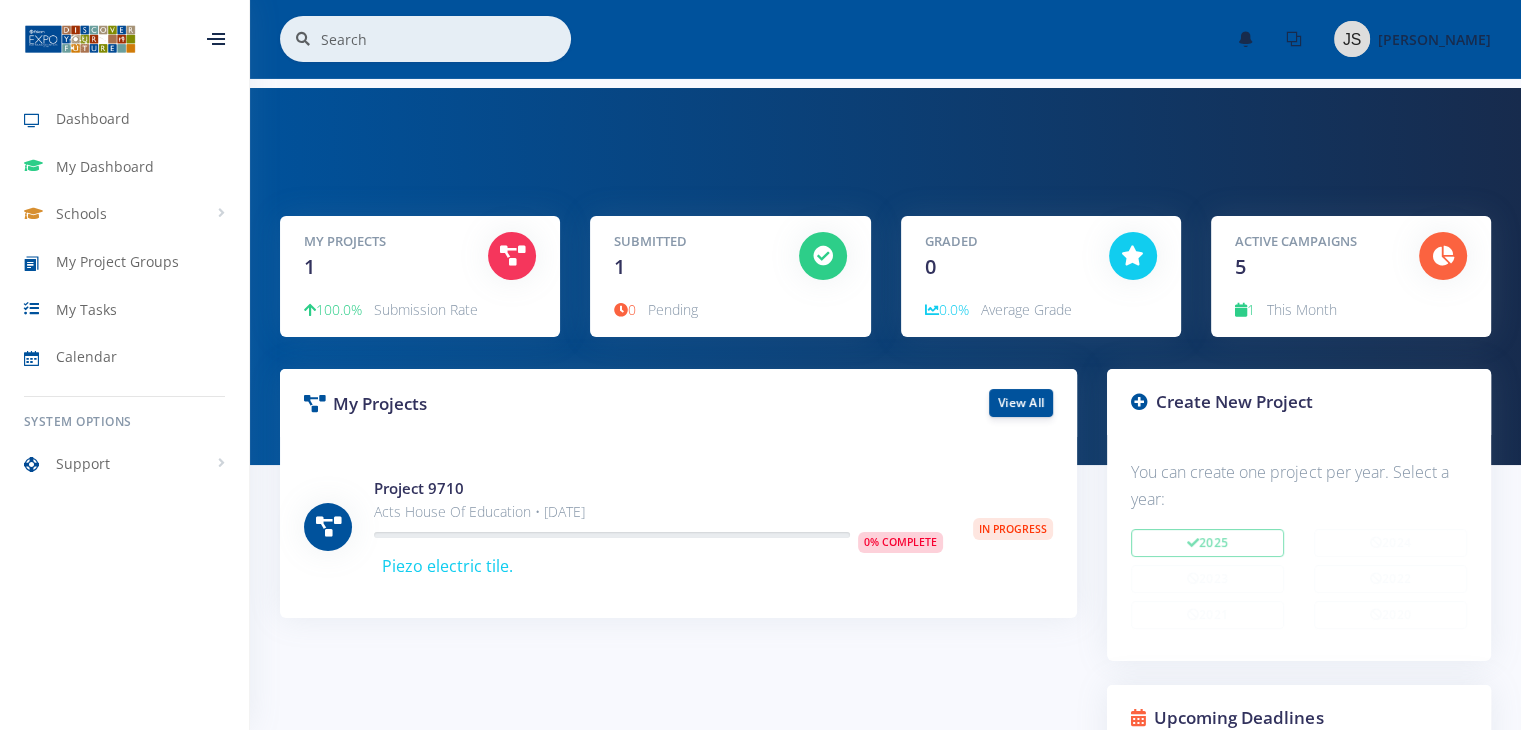 click on "My Projects
1" at bounding box center [381, 257] 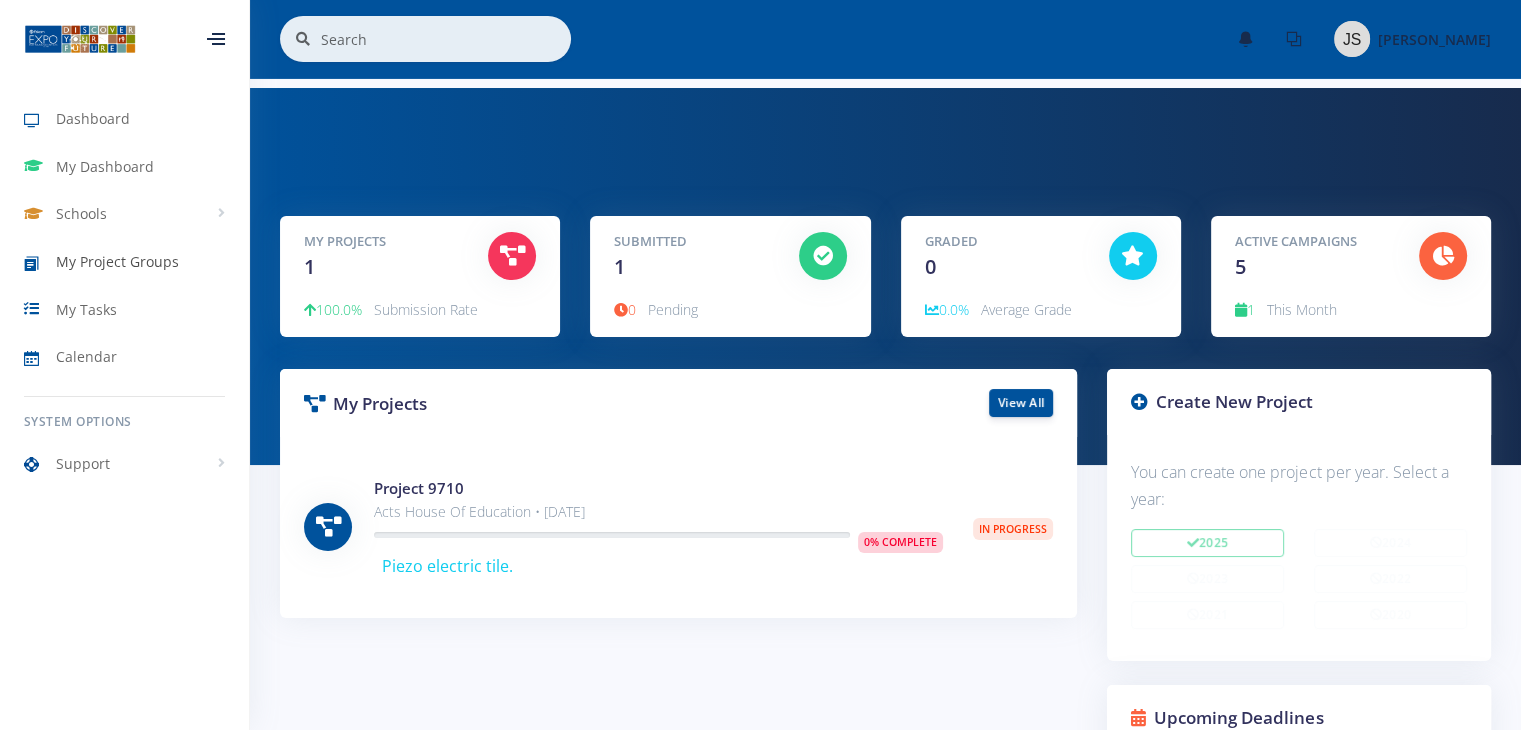 click on "My Project Groups" at bounding box center (117, 261) 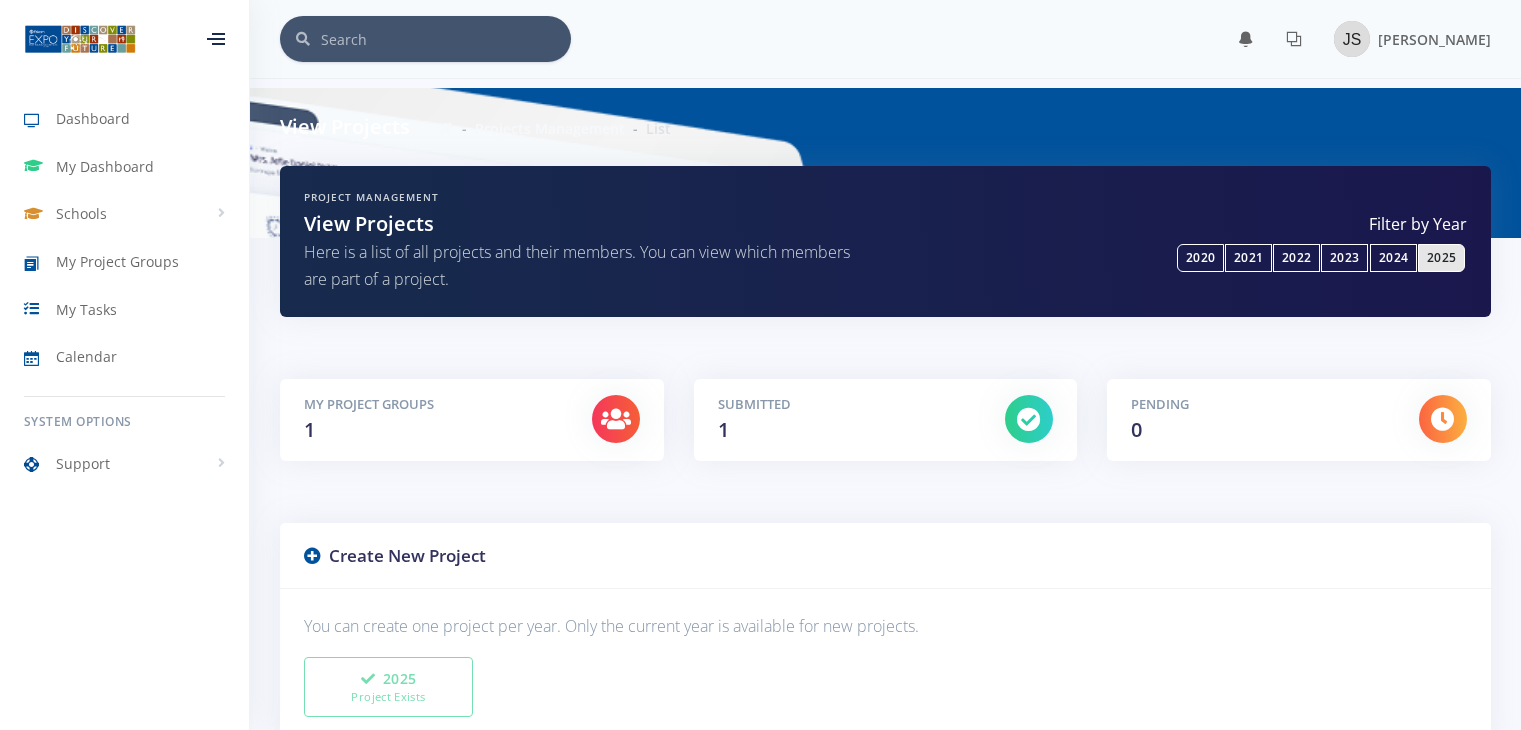 scroll, scrollTop: 0, scrollLeft: 0, axis: both 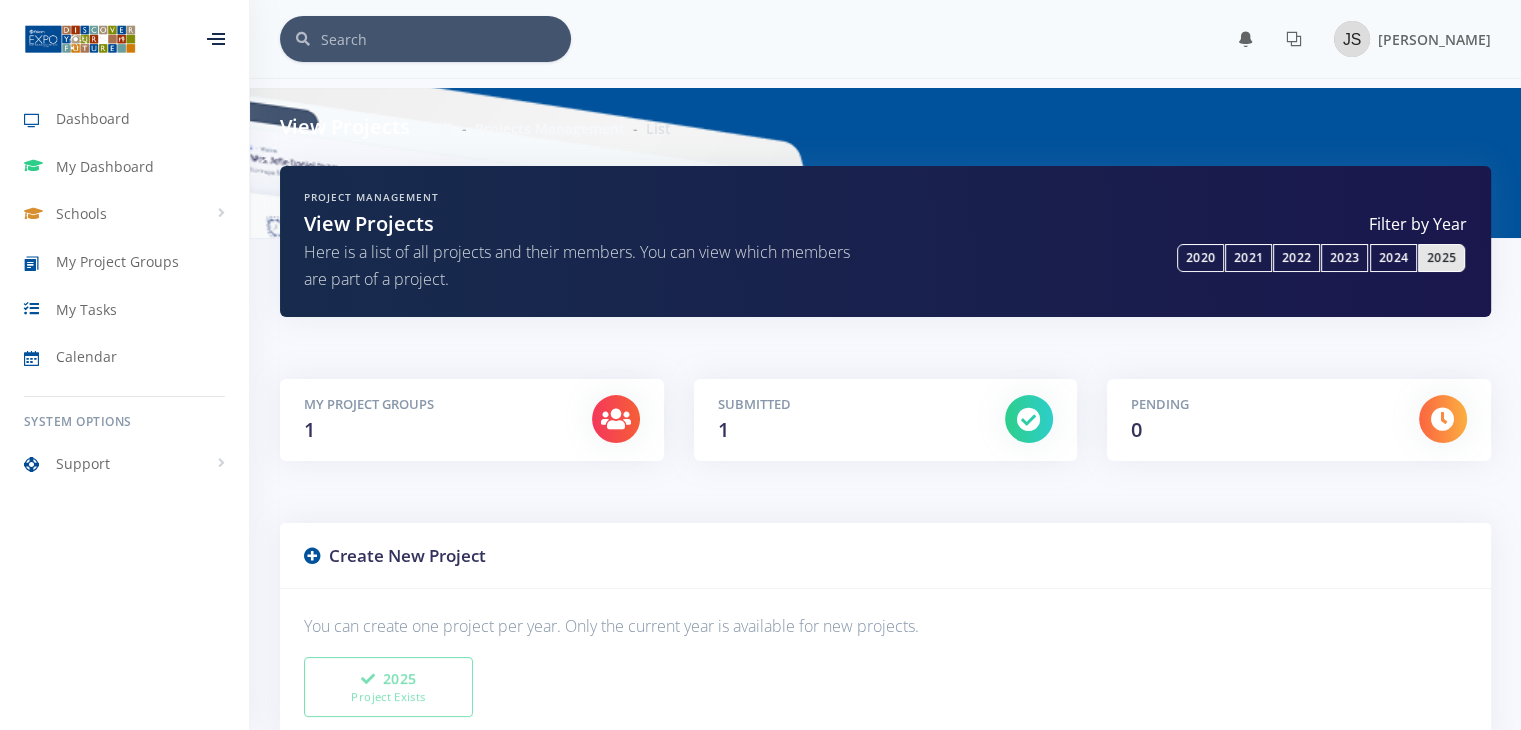 click on "My Project Groups
1" at bounding box center [433, 420] 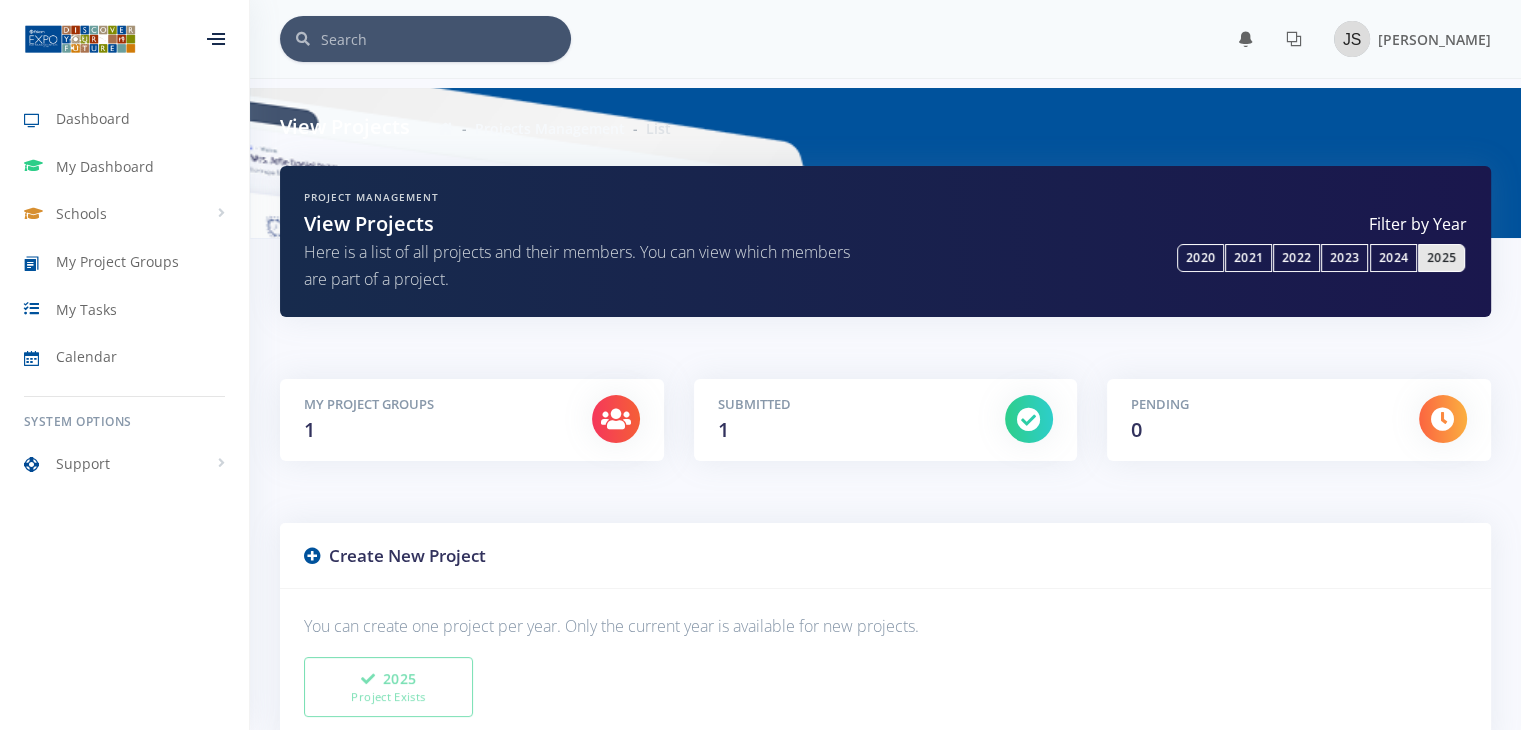 click on "2025" at bounding box center (1441, 258) 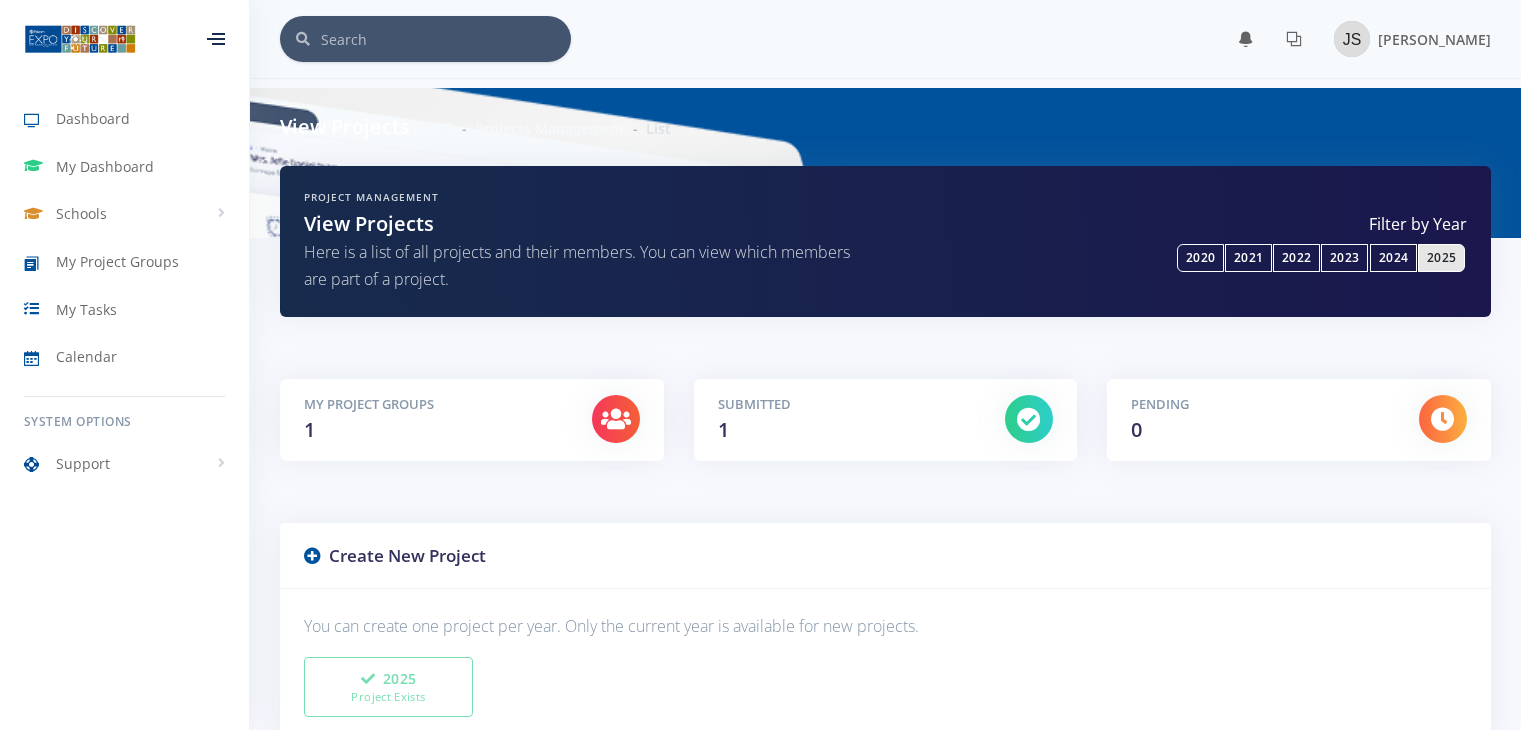 scroll, scrollTop: 0, scrollLeft: 0, axis: both 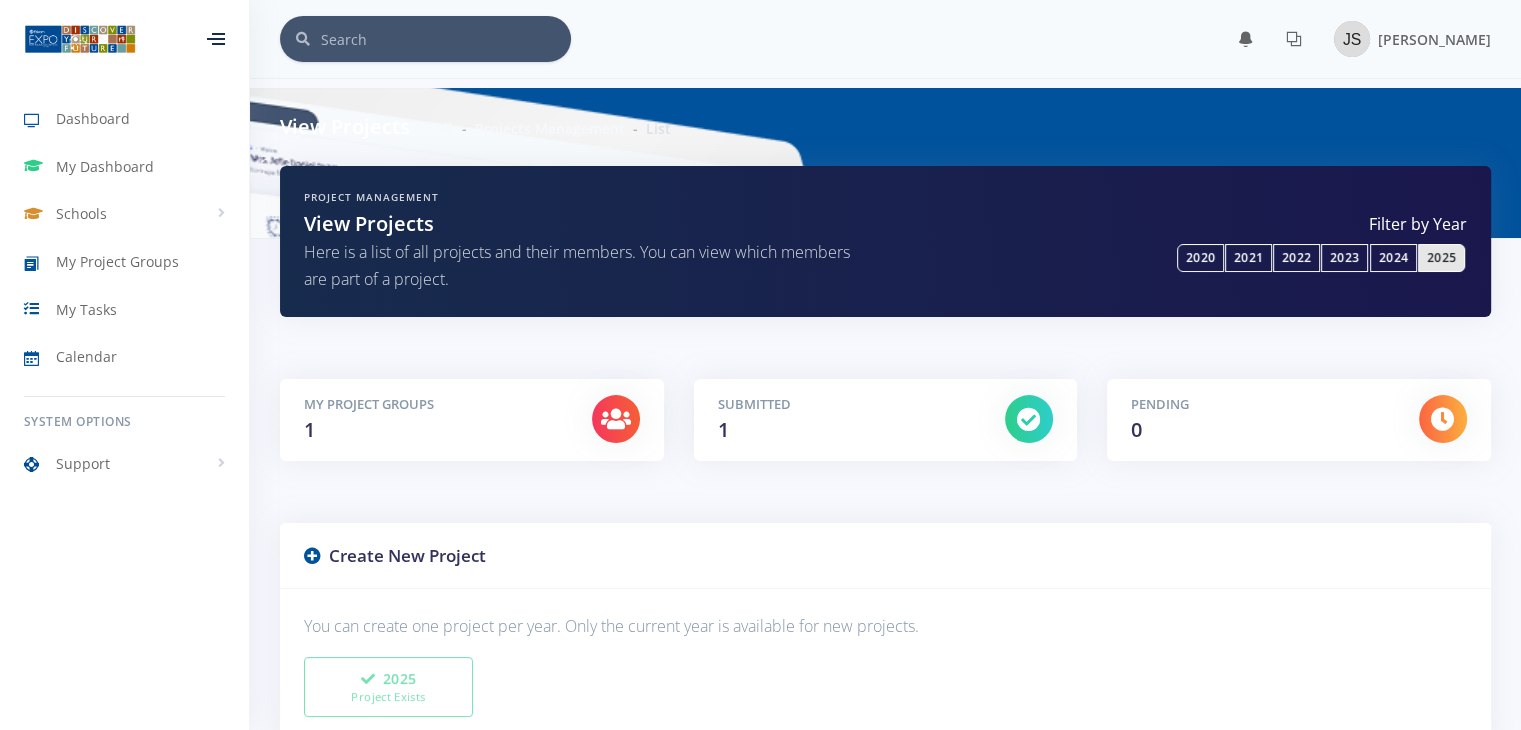 click on "My Project Groups
1" at bounding box center (433, 420) 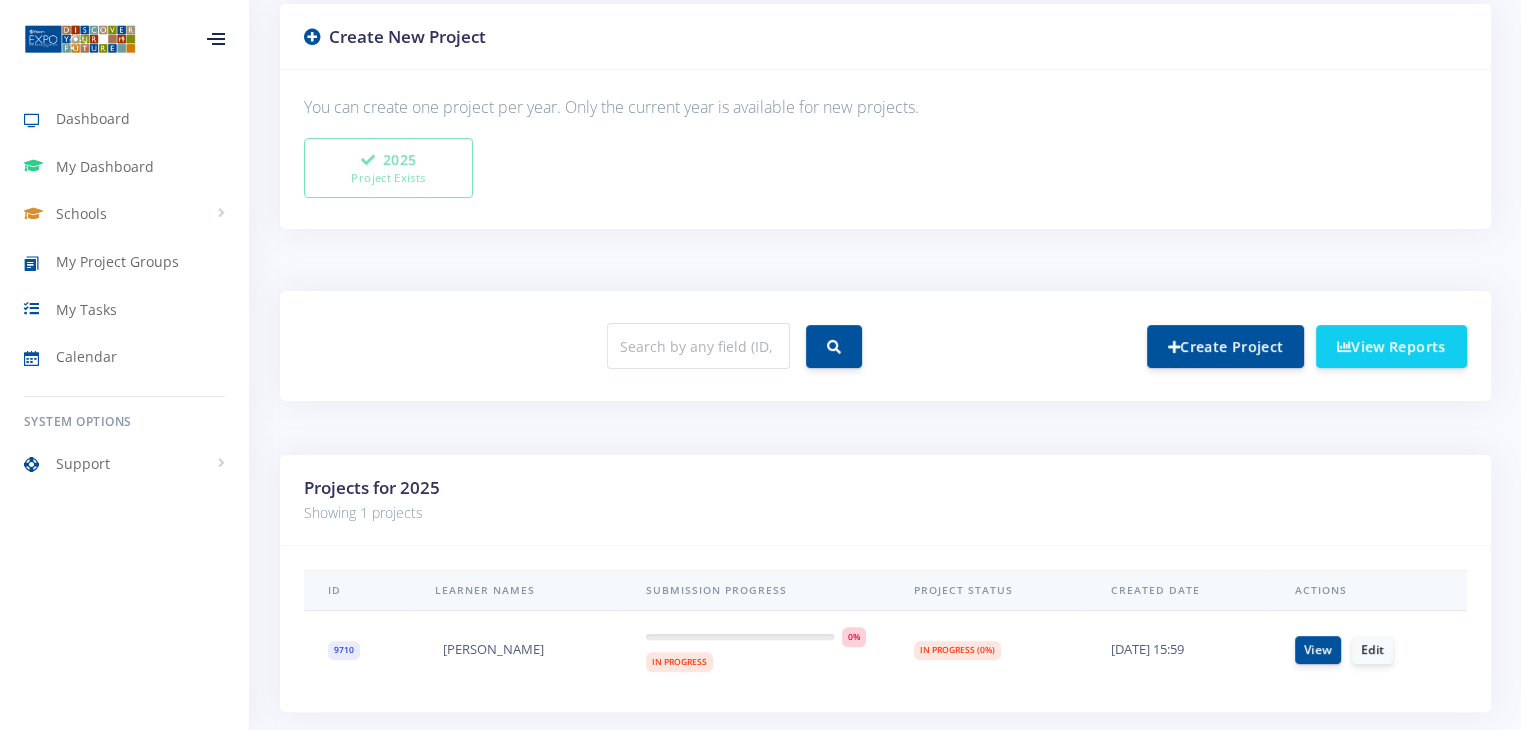 scroll, scrollTop: 589, scrollLeft: 0, axis: vertical 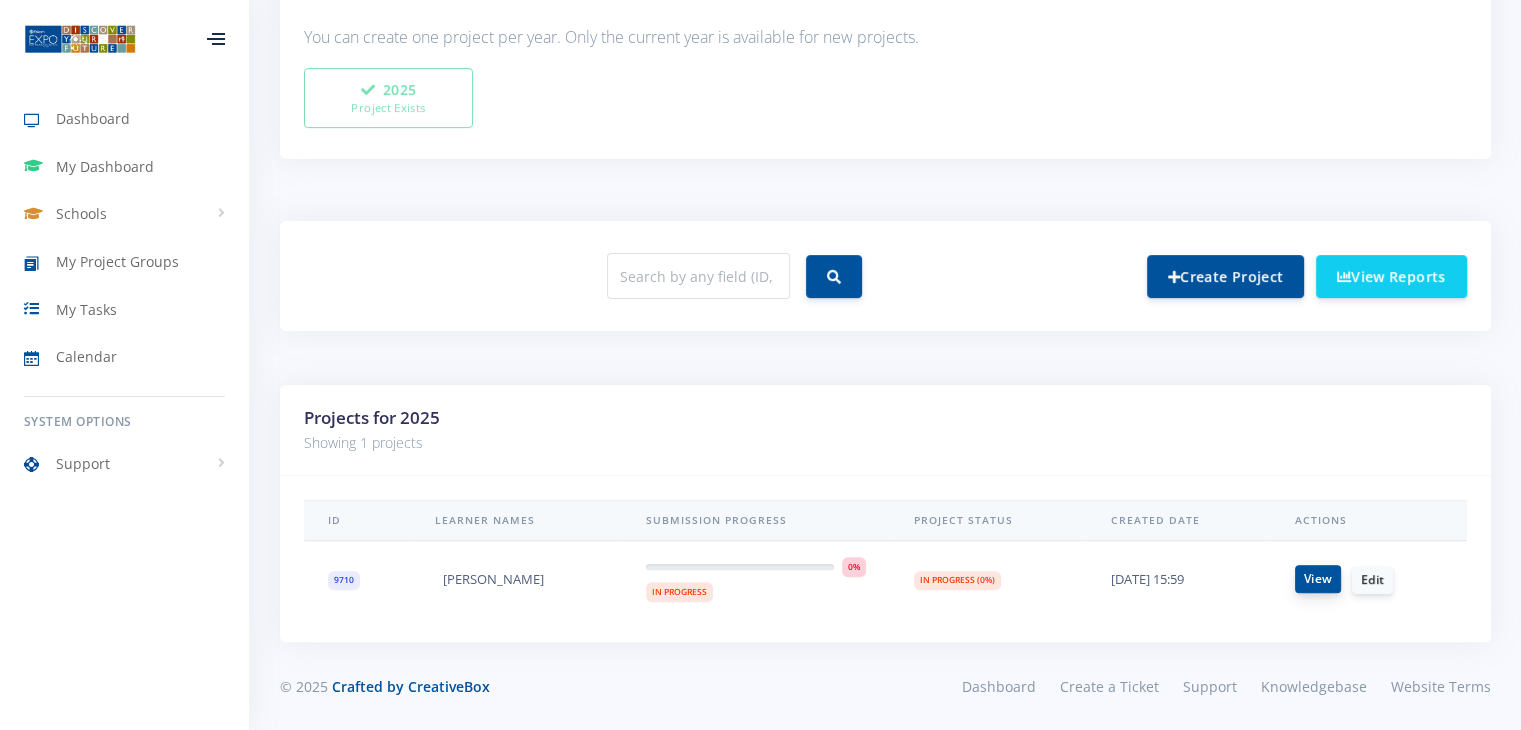 click on "View" at bounding box center [1318, 579] 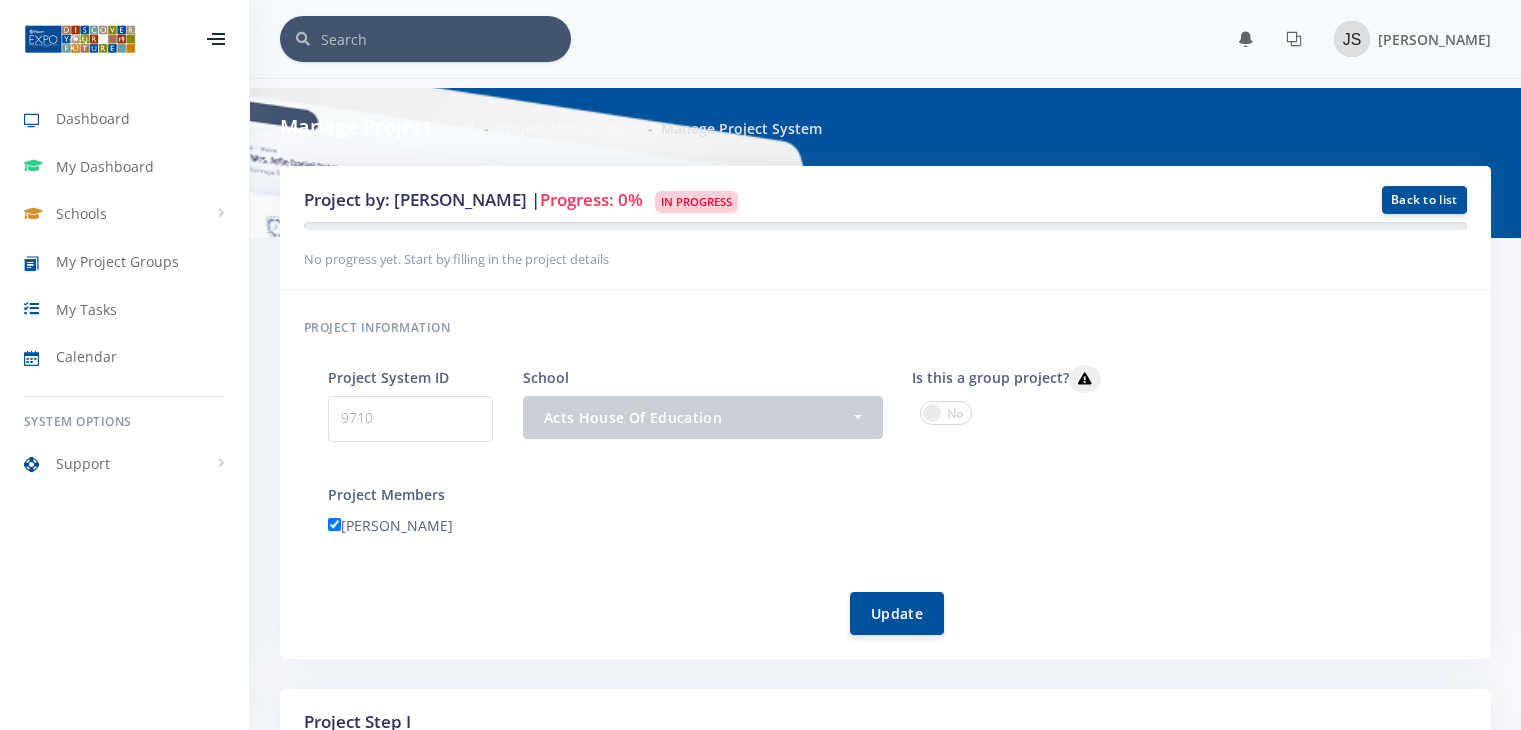 scroll, scrollTop: 0, scrollLeft: 0, axis: both 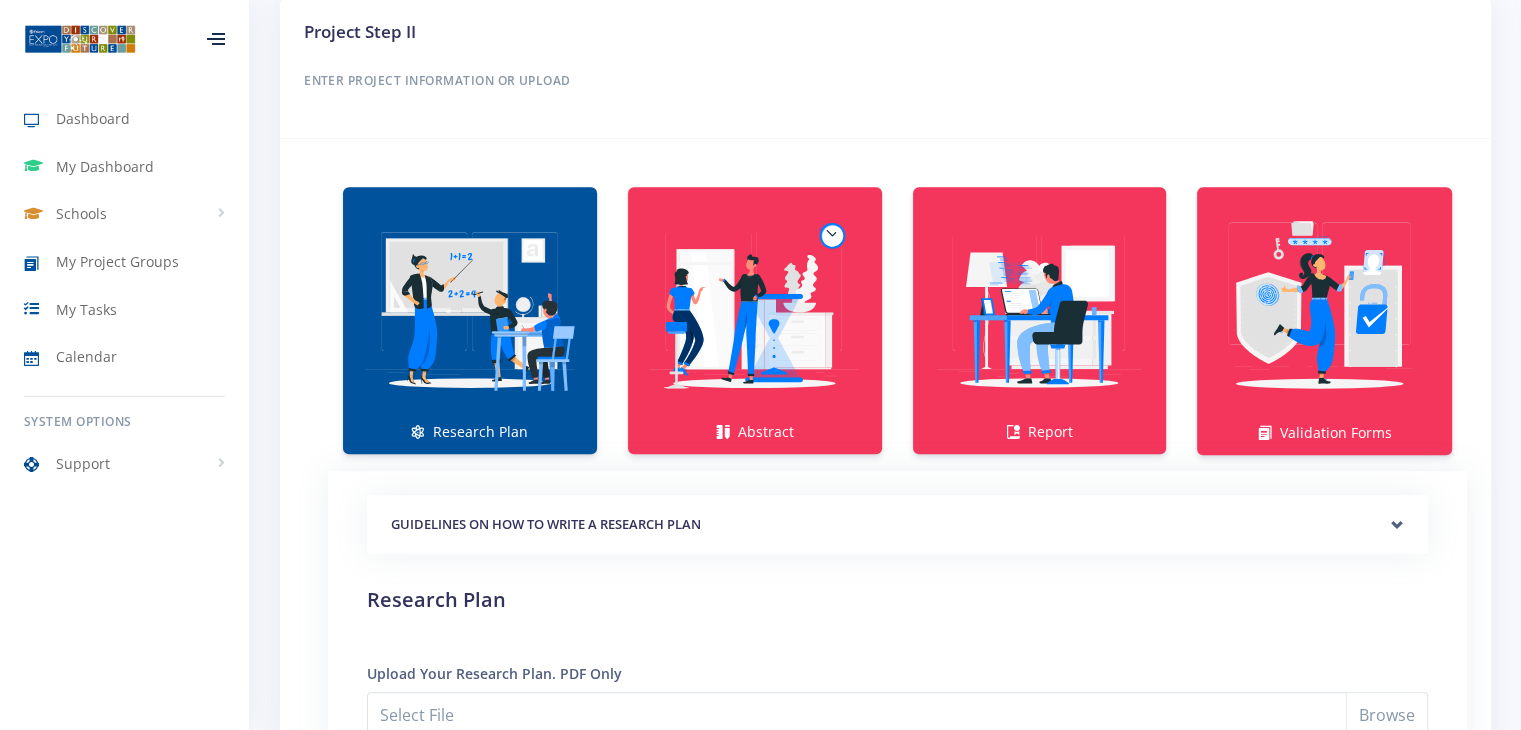 click at bounding box center [470, 310] 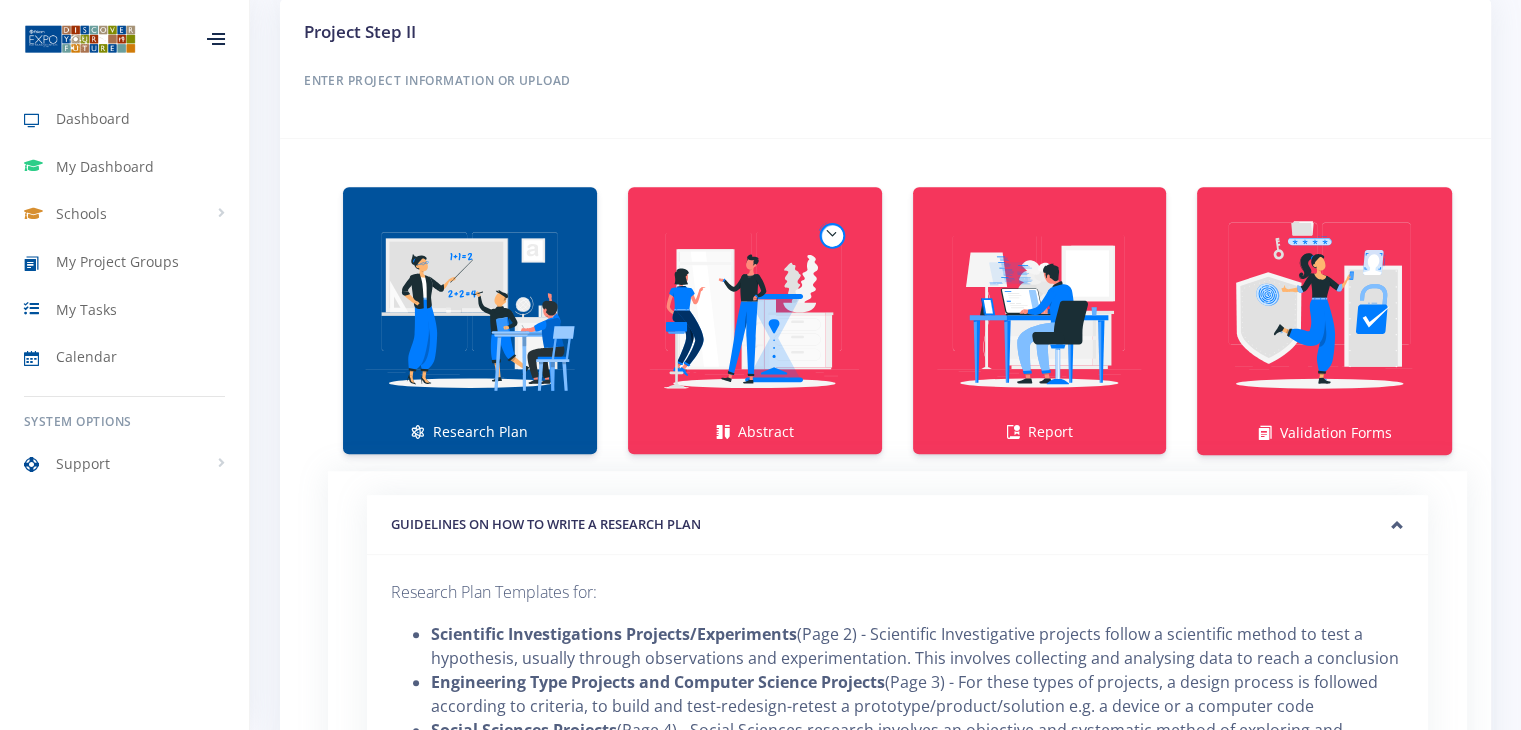 click on "Research Plan
Abstract
Report
Validation Forms" at bounding box center (885, 813) 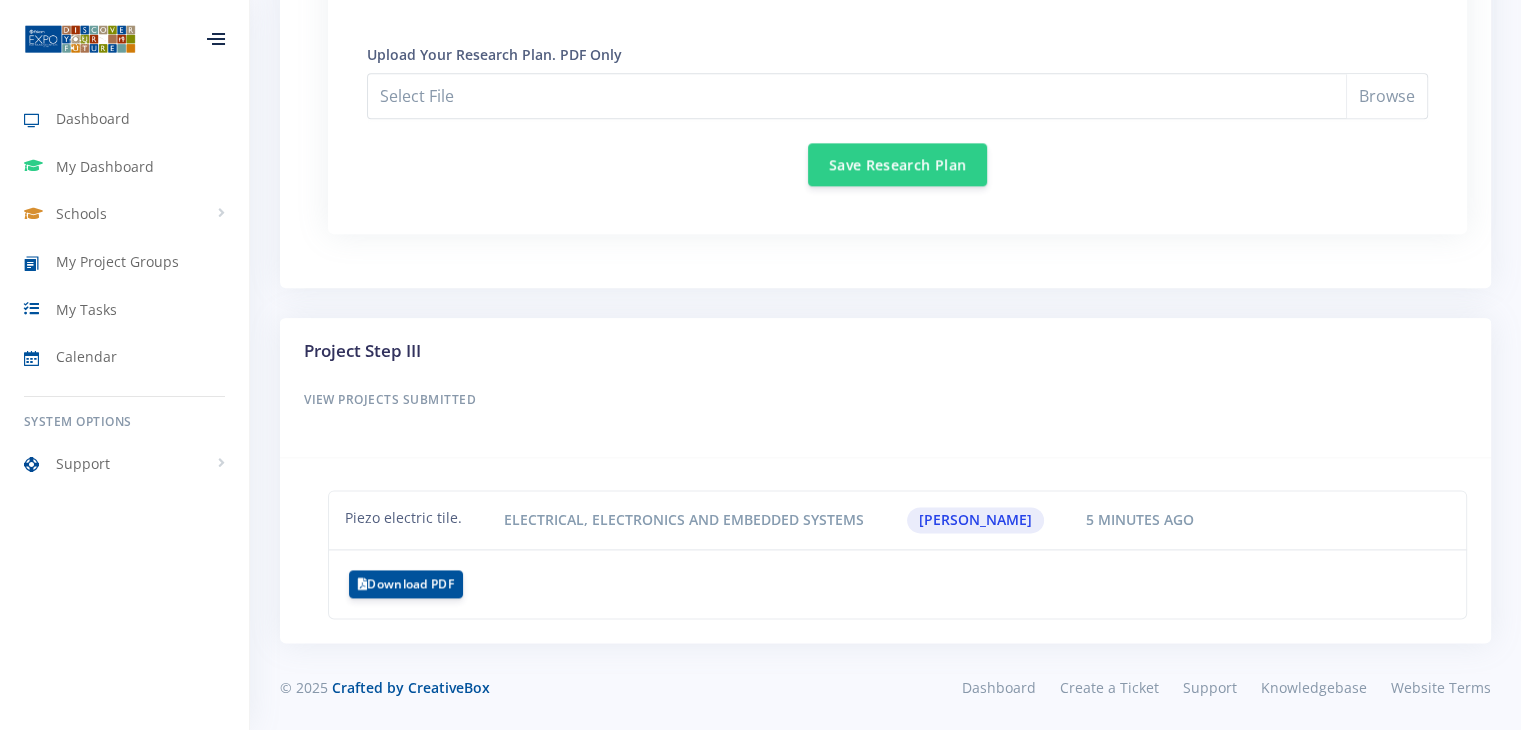 scroll, scrollTop: 2427, scrollLeft: 0, axis: vertical 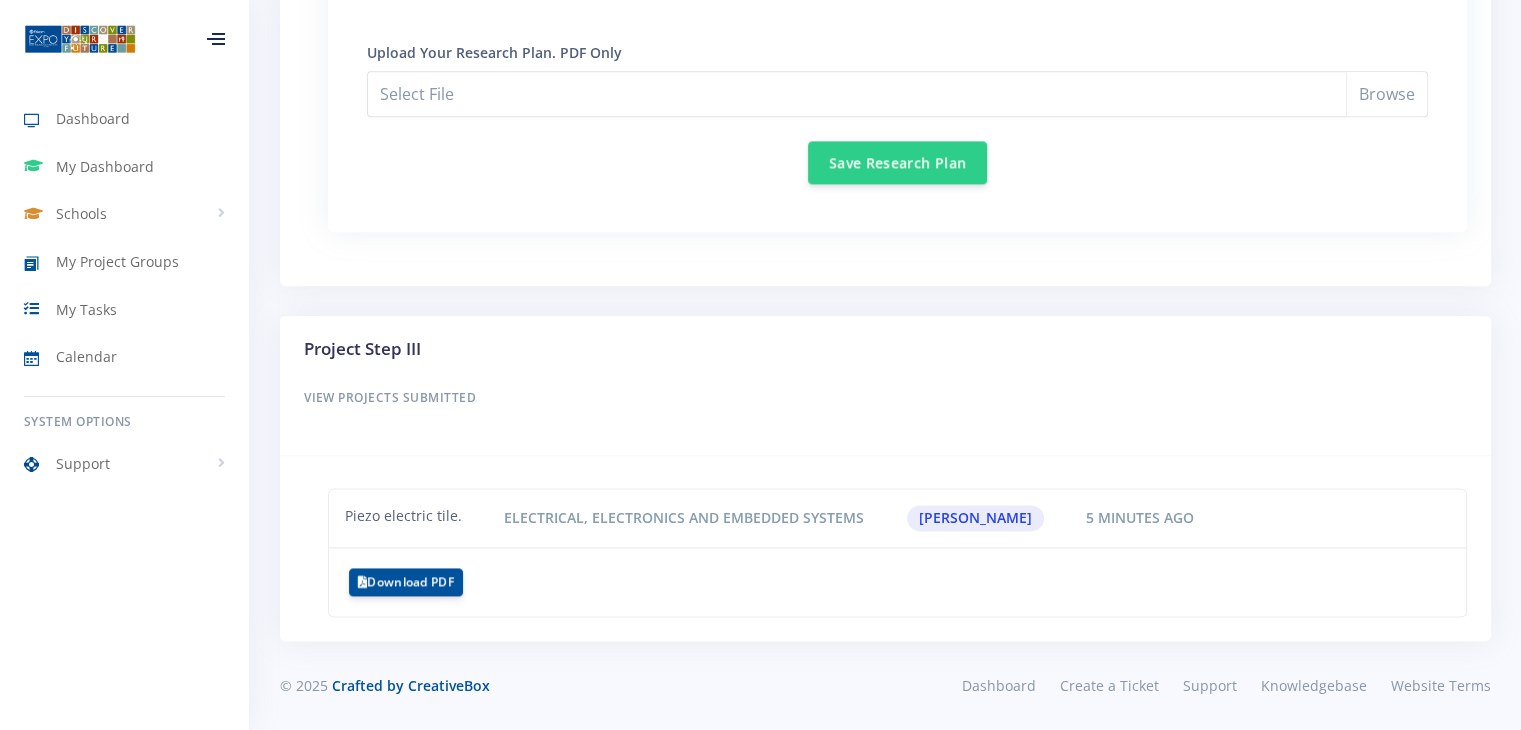 click on "Project Step III
View Projects Submitted" at bounding box center [885, 386] 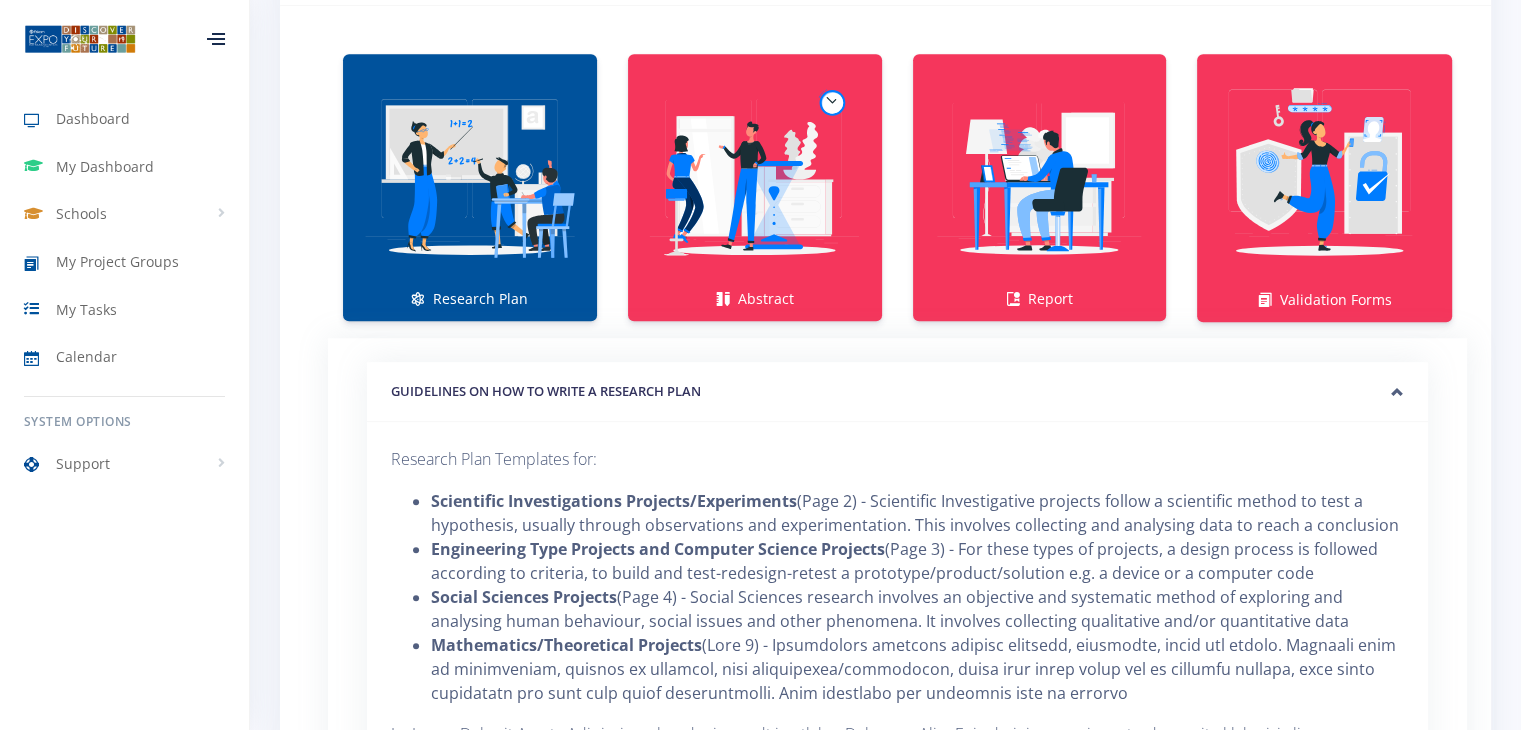 scroll, scrollTop: 1267, scrollLeft: 0, axis: vertical 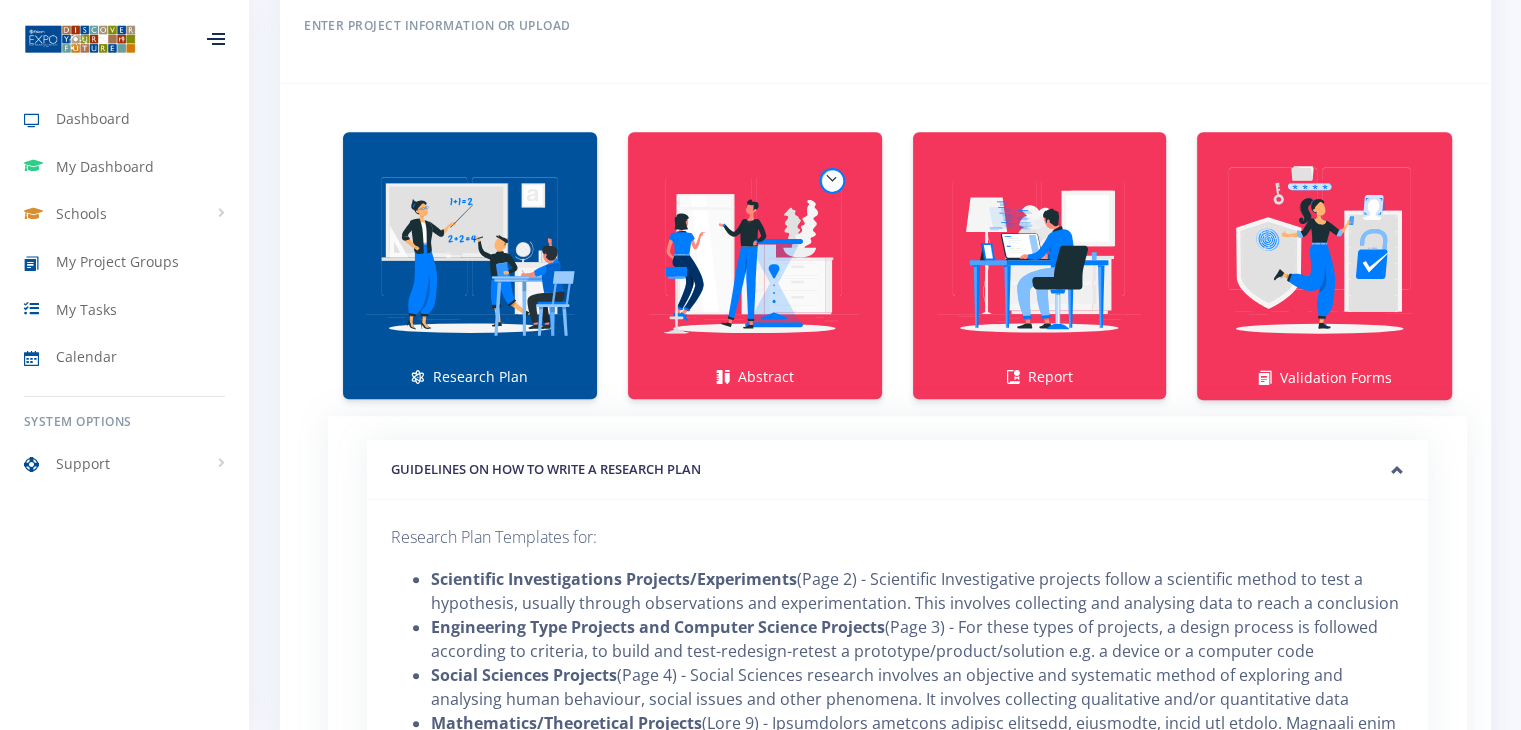 click on "Research Plan" at bounding box center [470, 265] 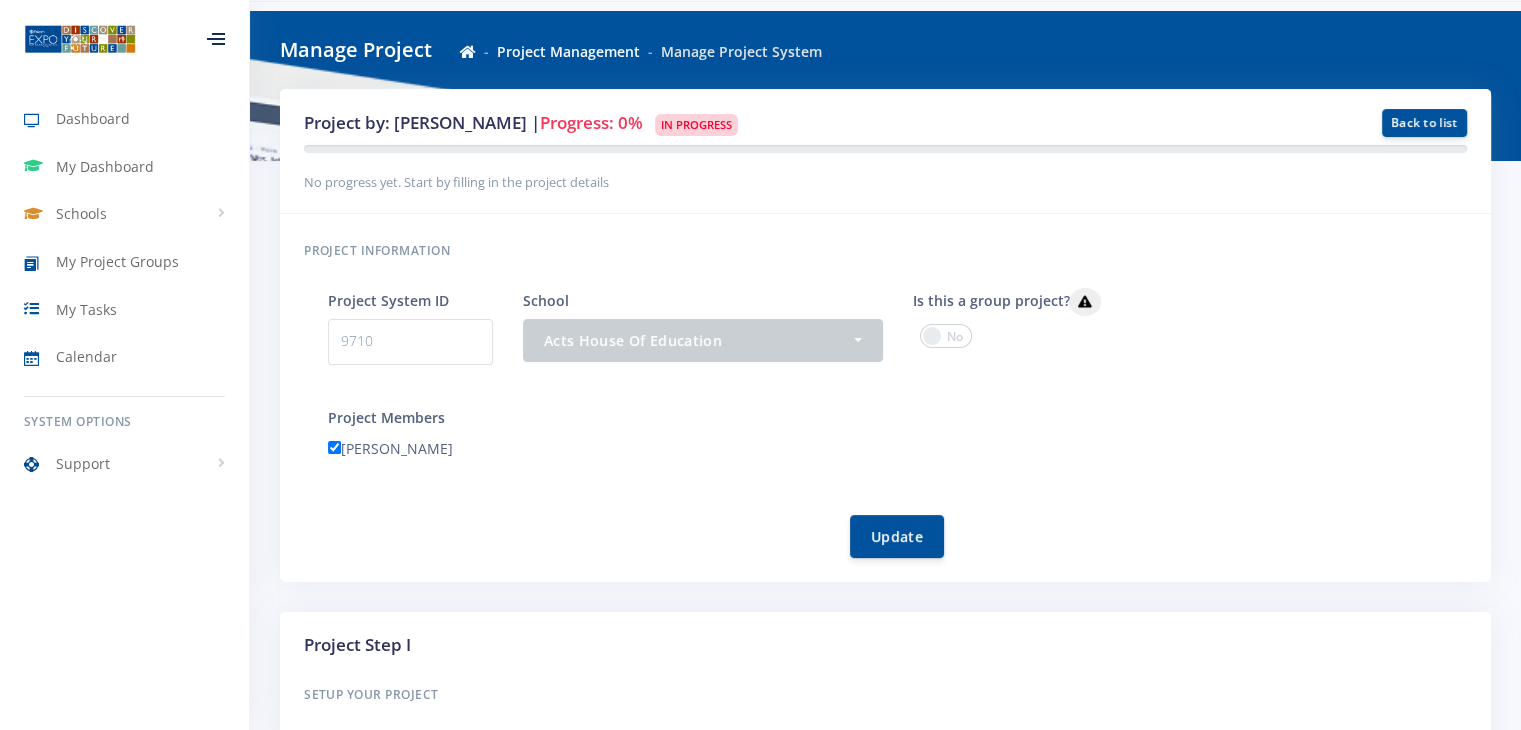 scroll, scrollTop: 0, scrollLeft: 0, axis: both 